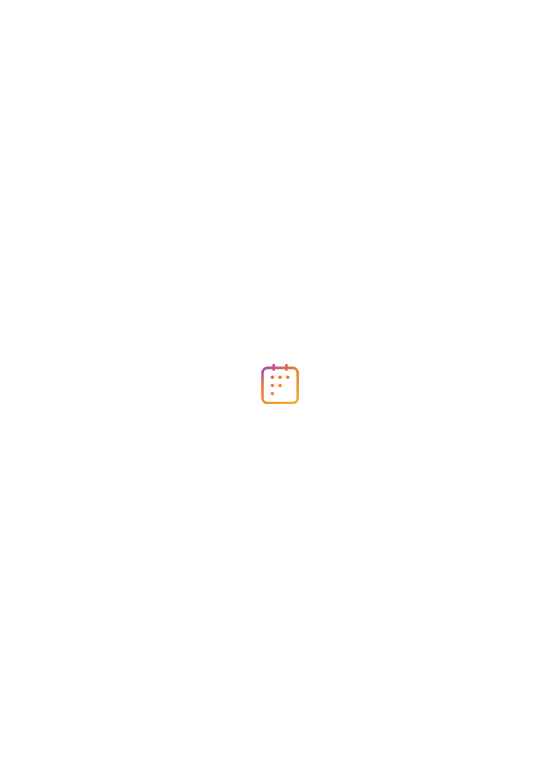 scroll, scrollTop: 0, scrollLeft: 0, axis: both 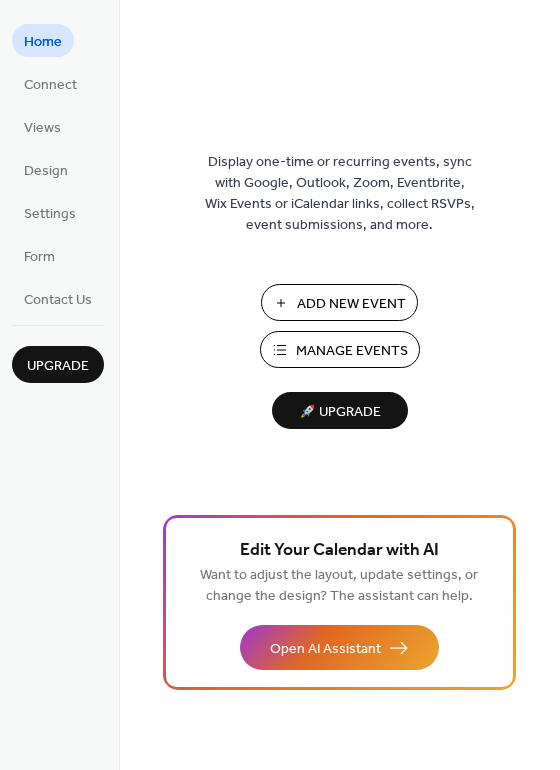 click on "Manage Events" at bounding box center [352, 351] 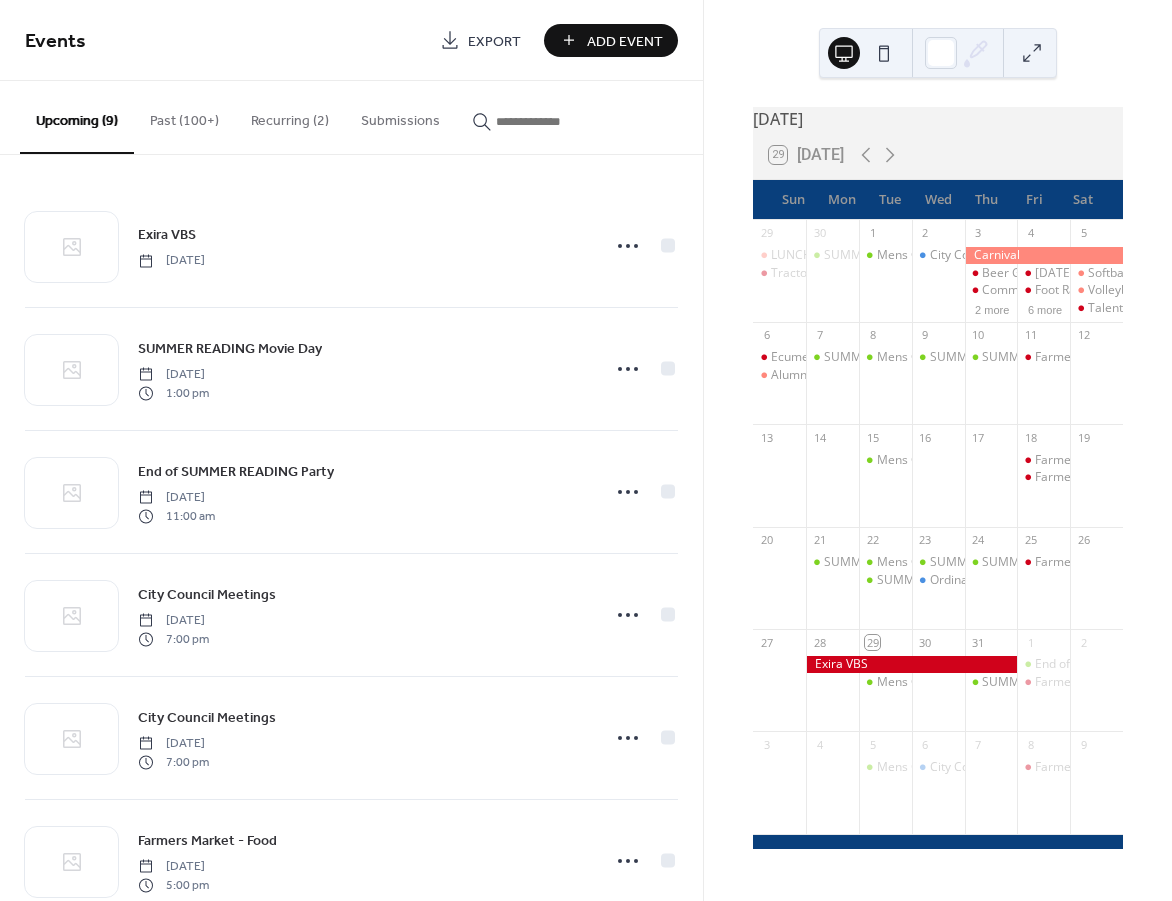 scroll, scrollTop: 0, scrollLeft: 0, axis: both 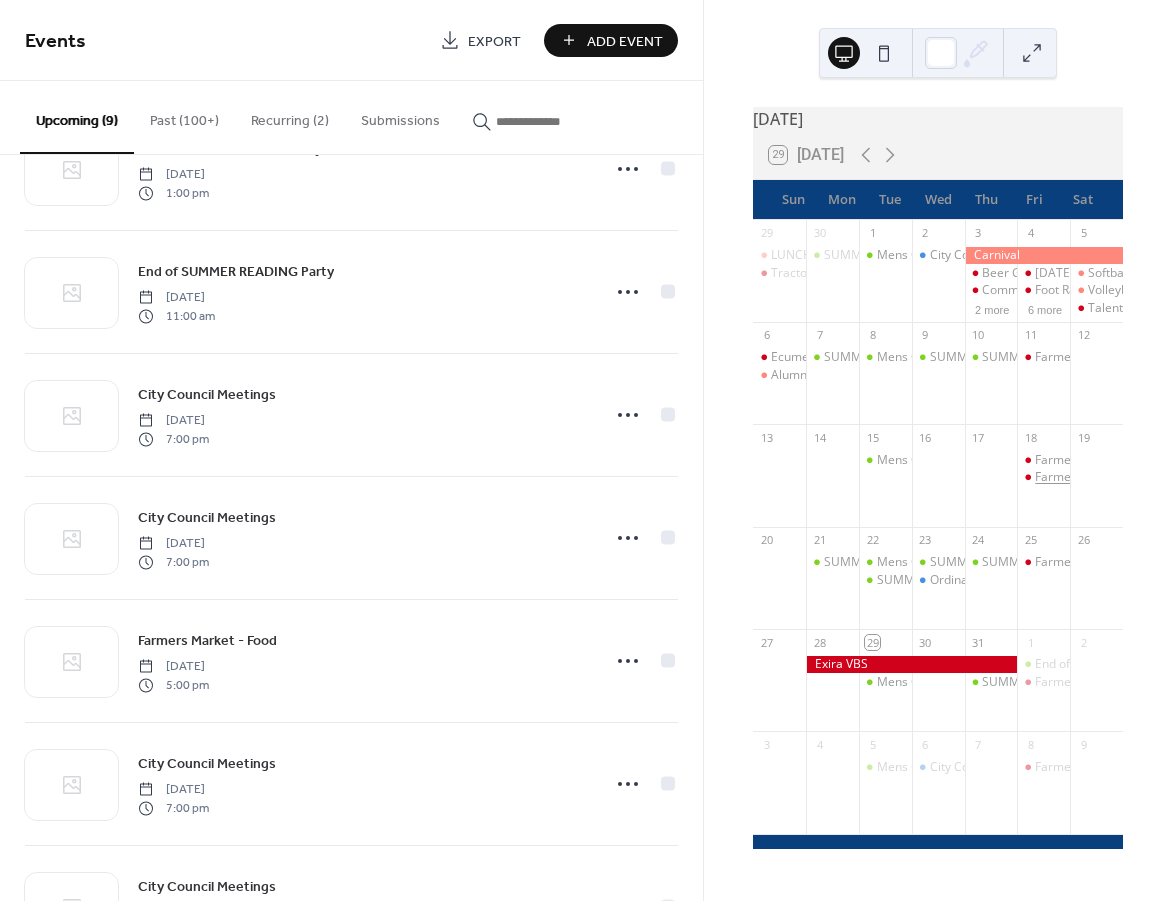 click on "Farmers Market" at bounding box center [1080, 477] 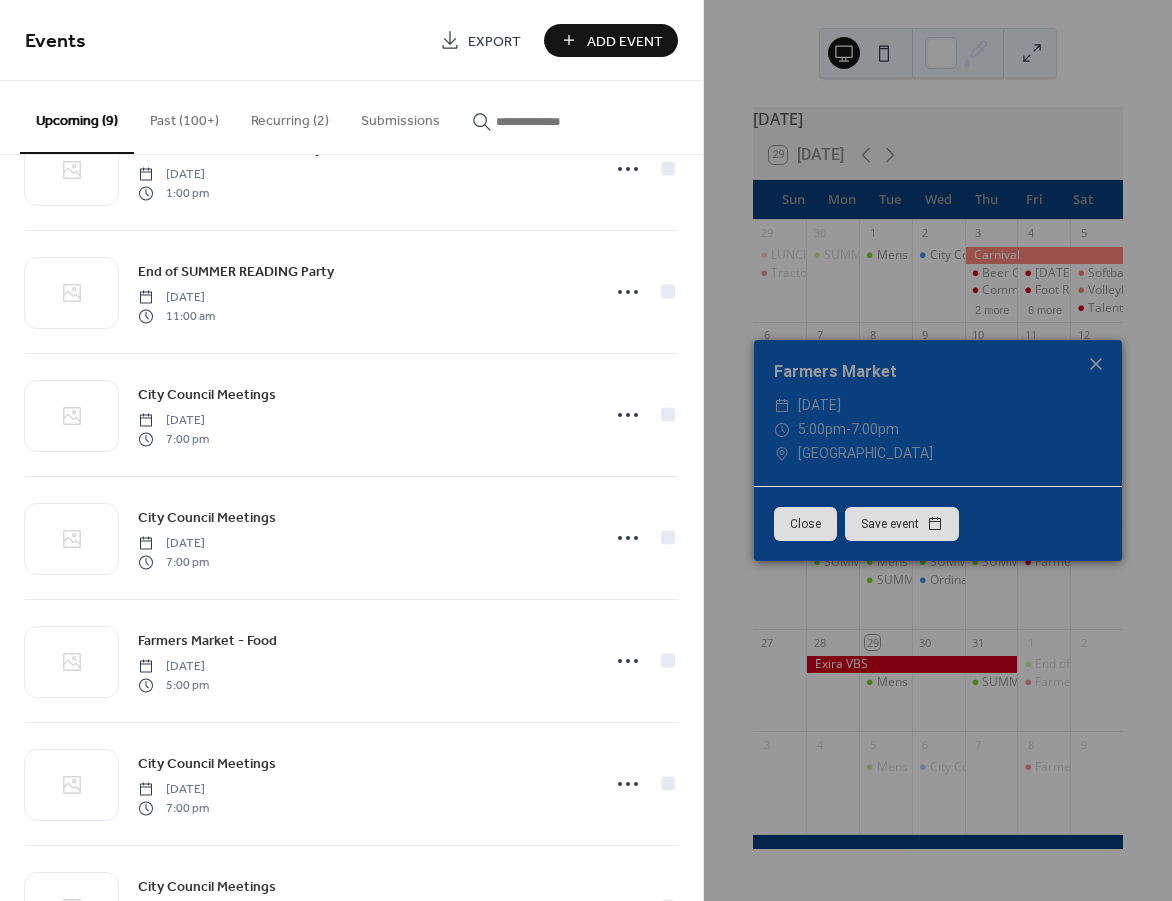click 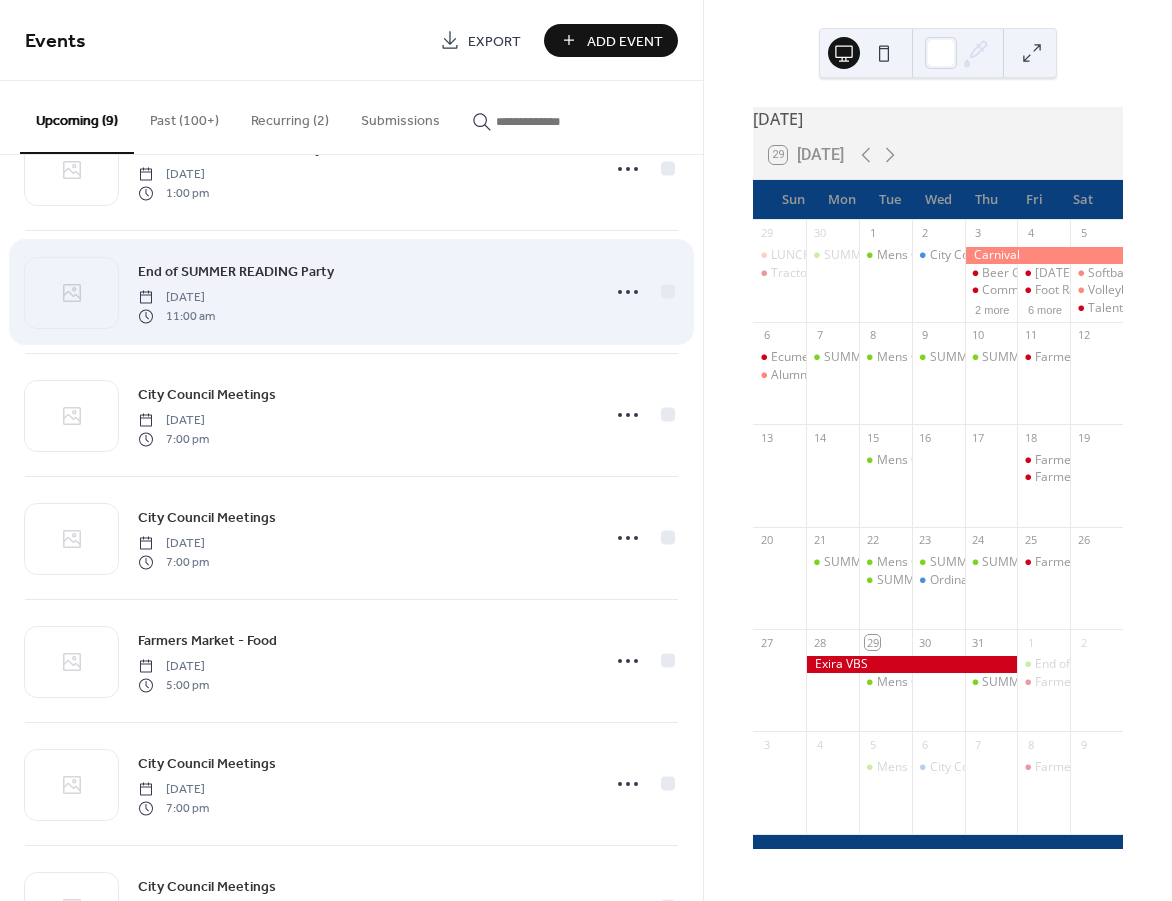 scroll, scrollTop: 100, scrollLeft: 0, axis: vertical 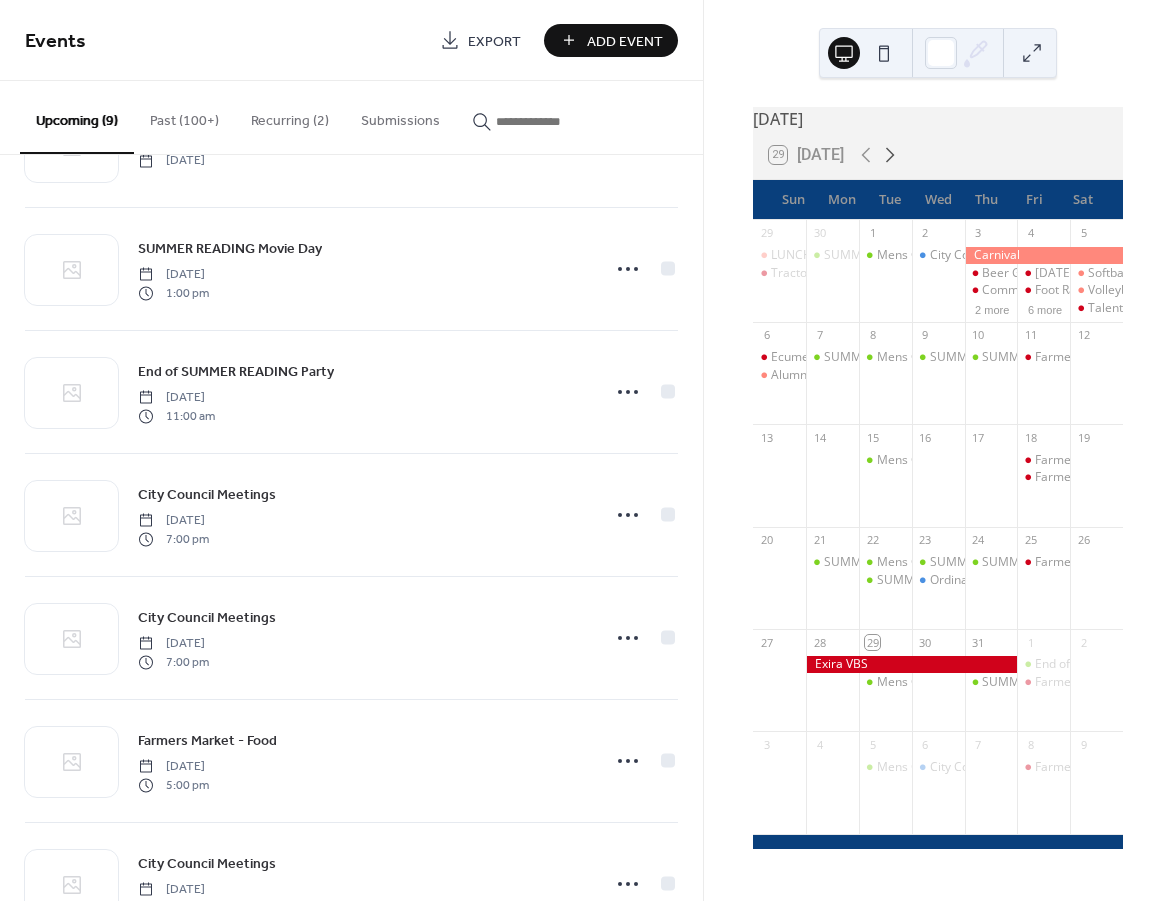 click 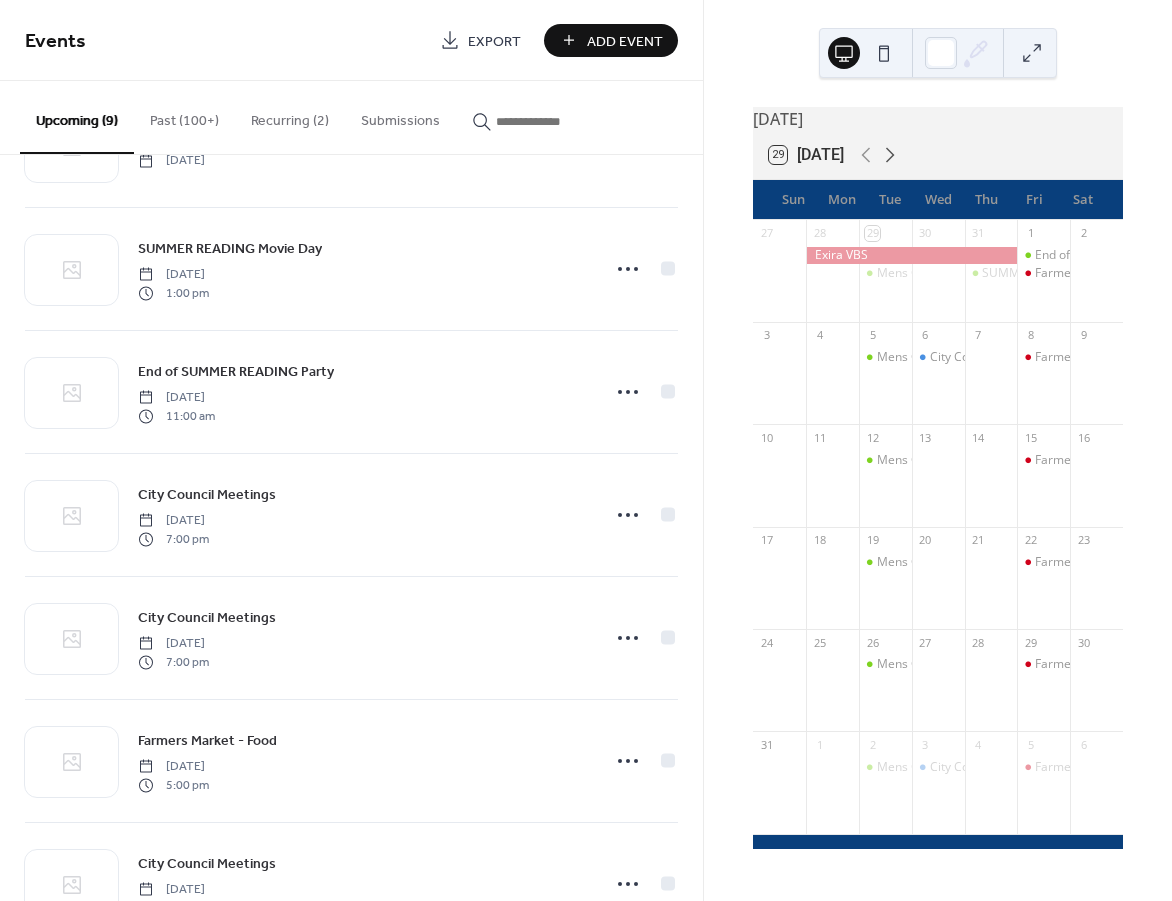 click 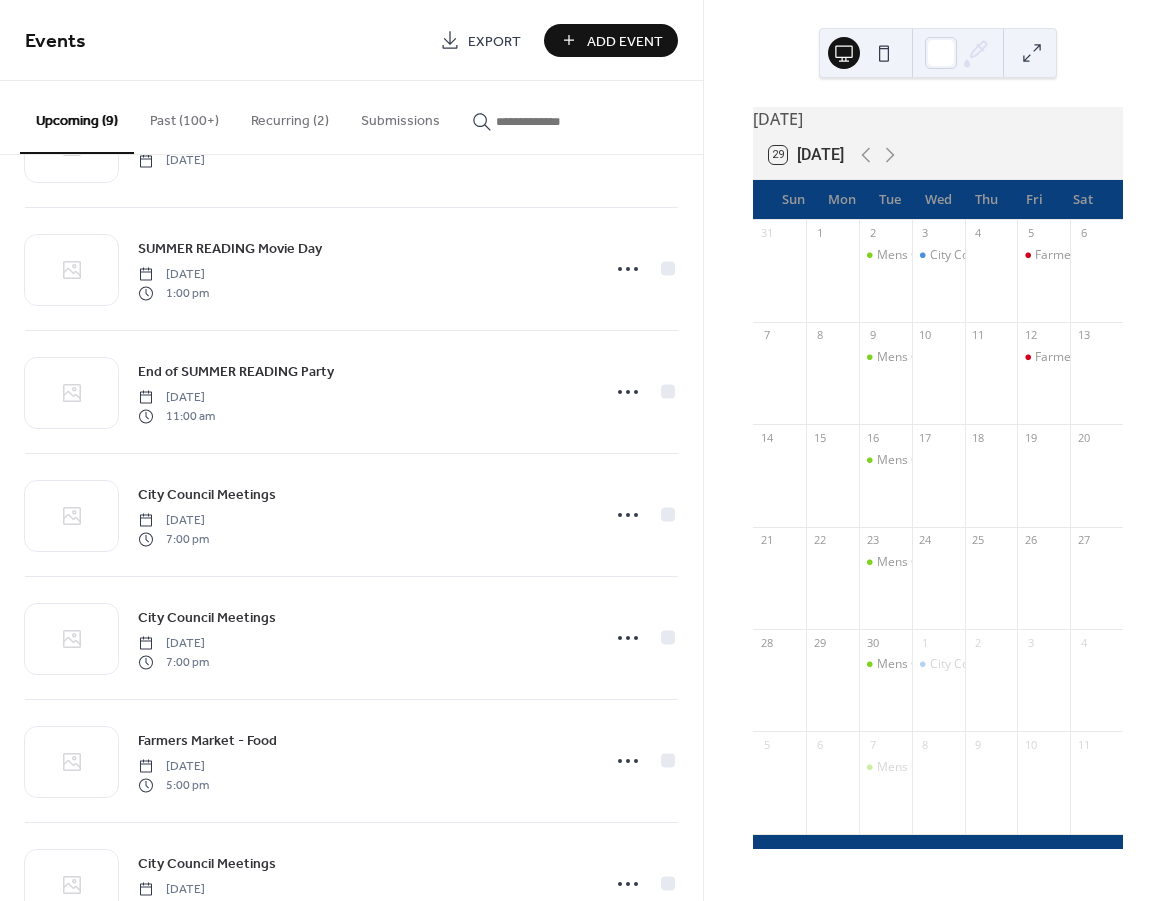 click at bounding box center (1043, 486) 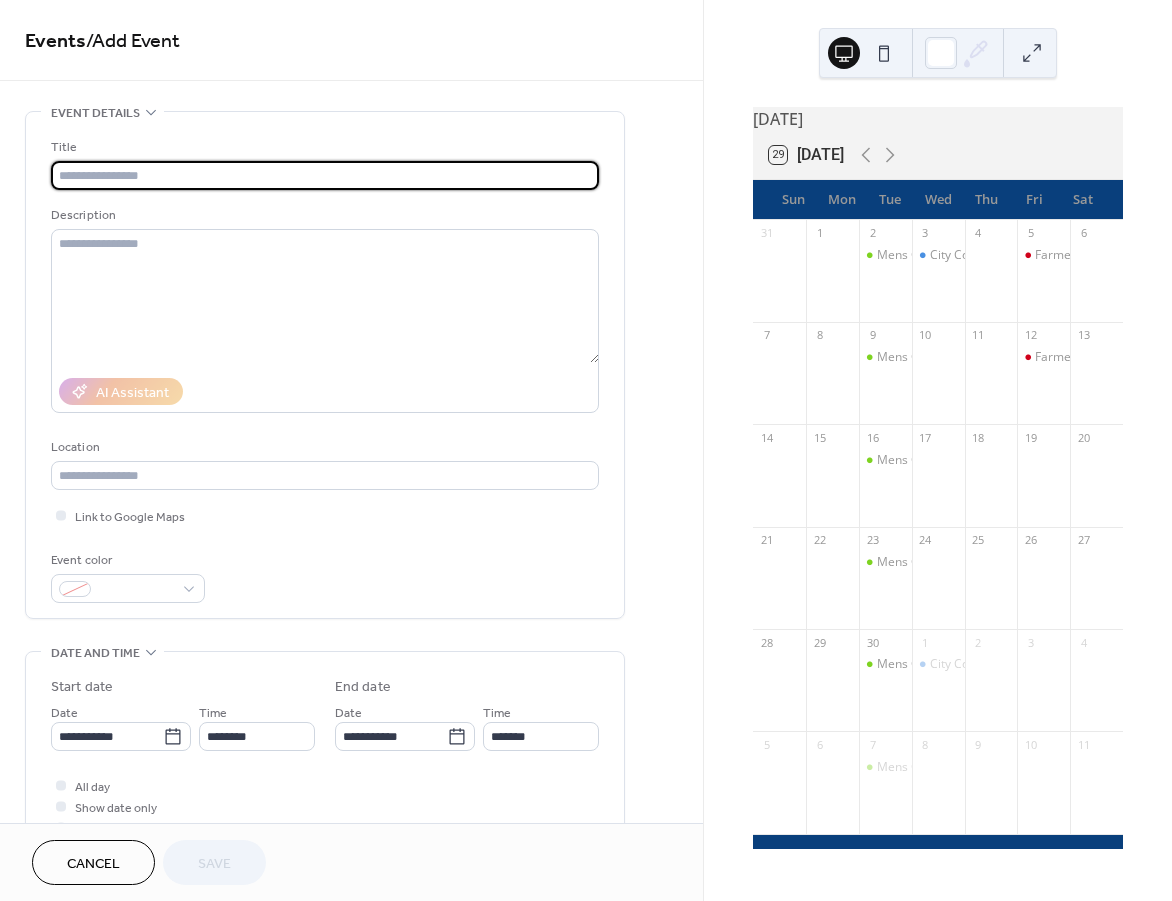 type on "*" 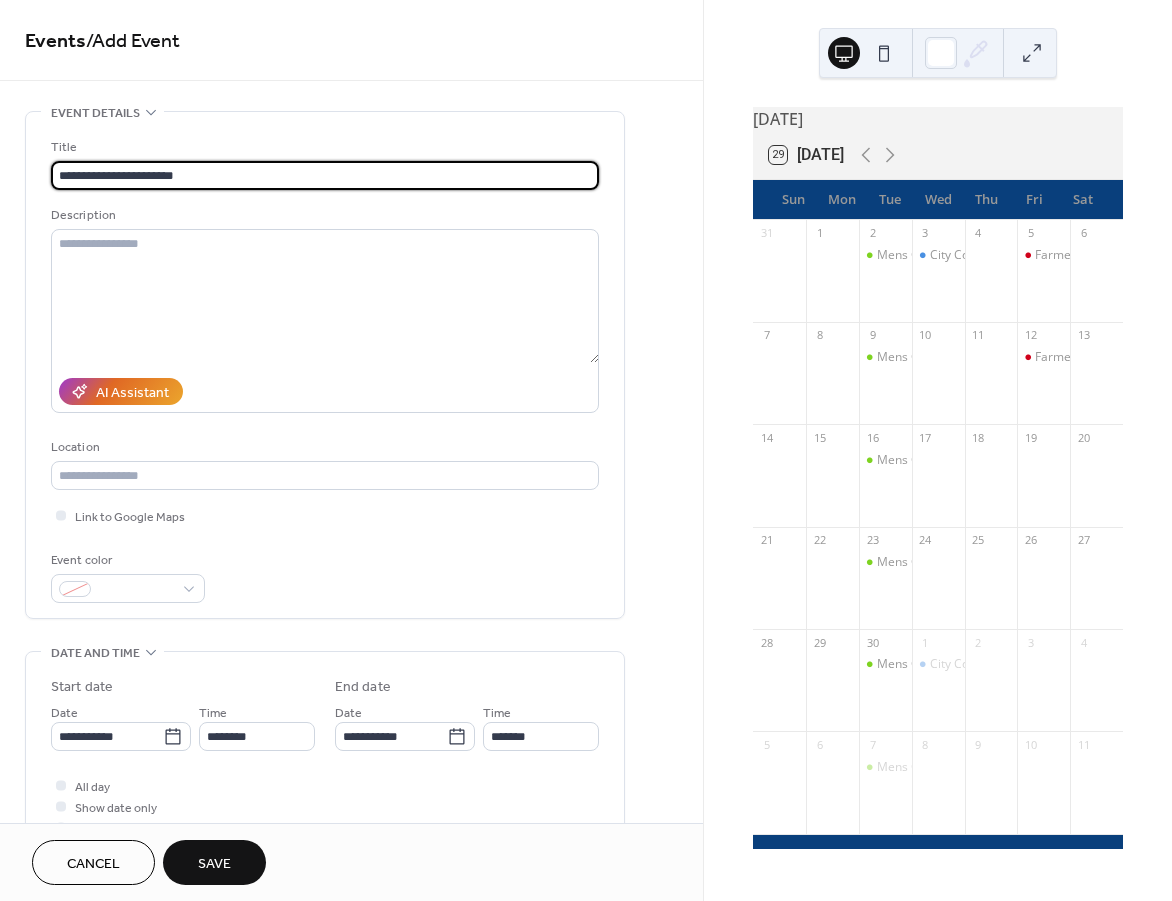 type on "**********" 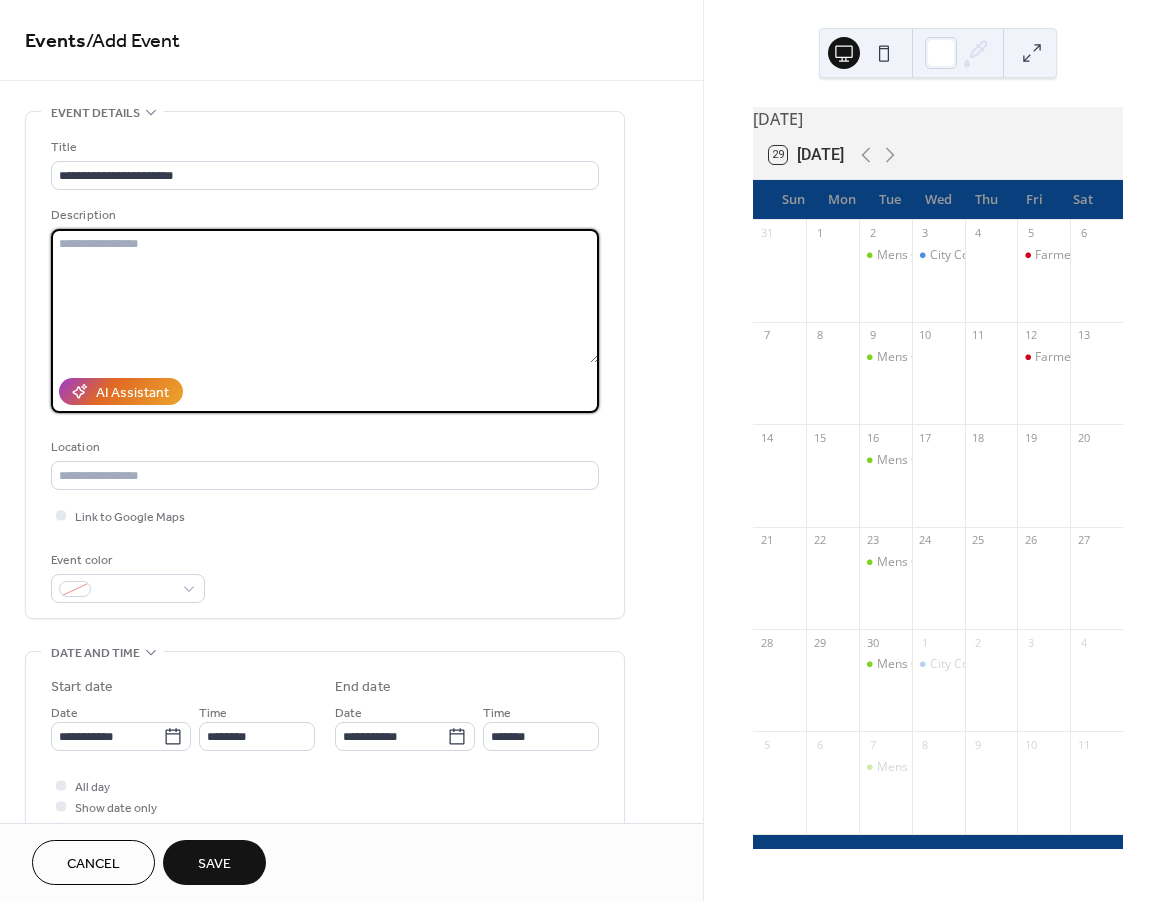 type on "*" 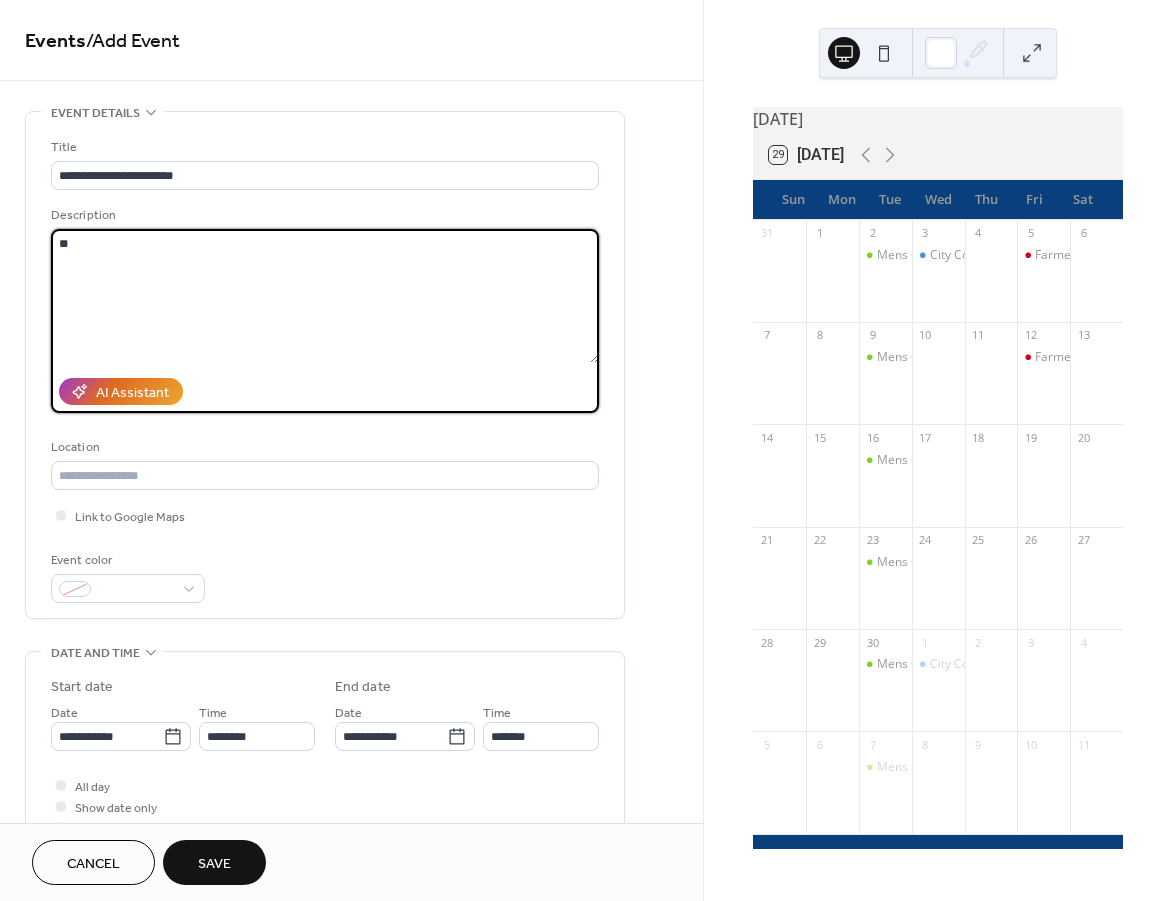 type on "*" 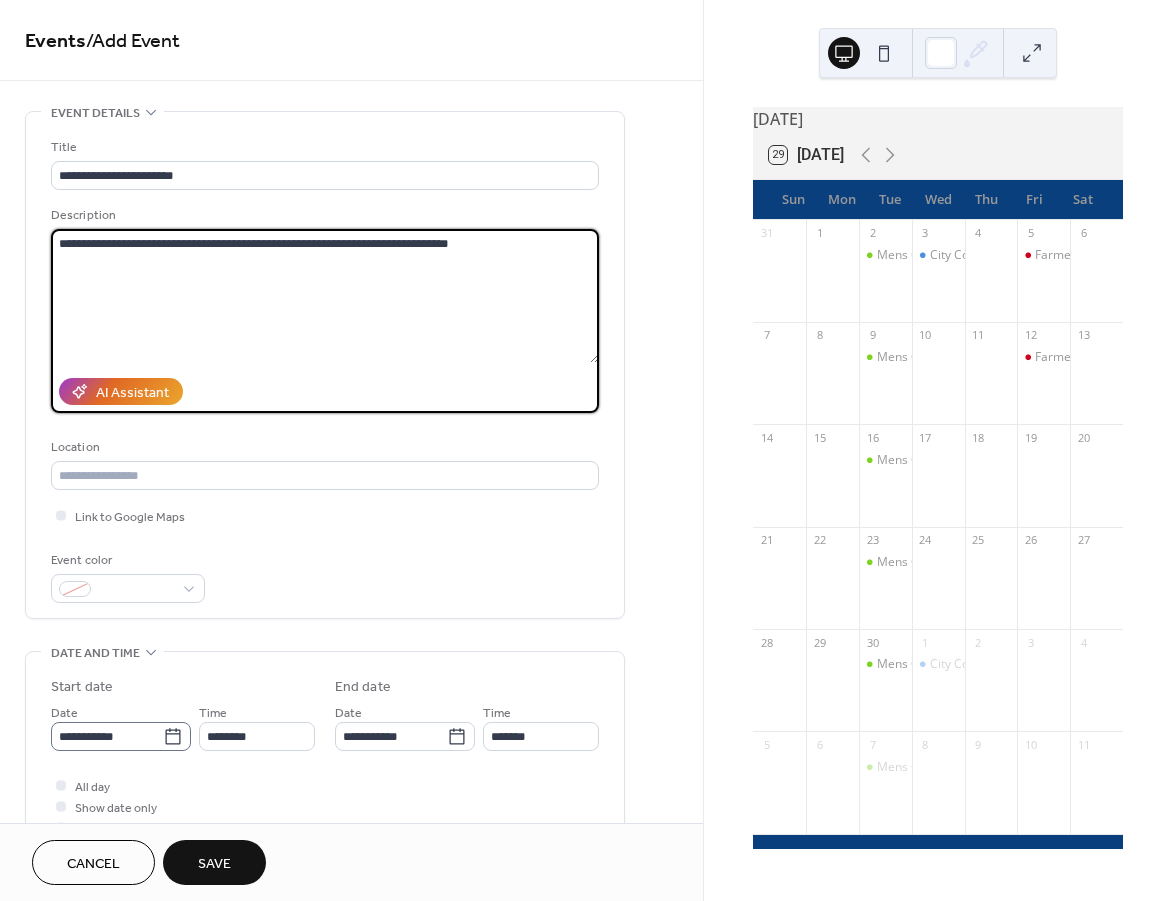 type on "**********" 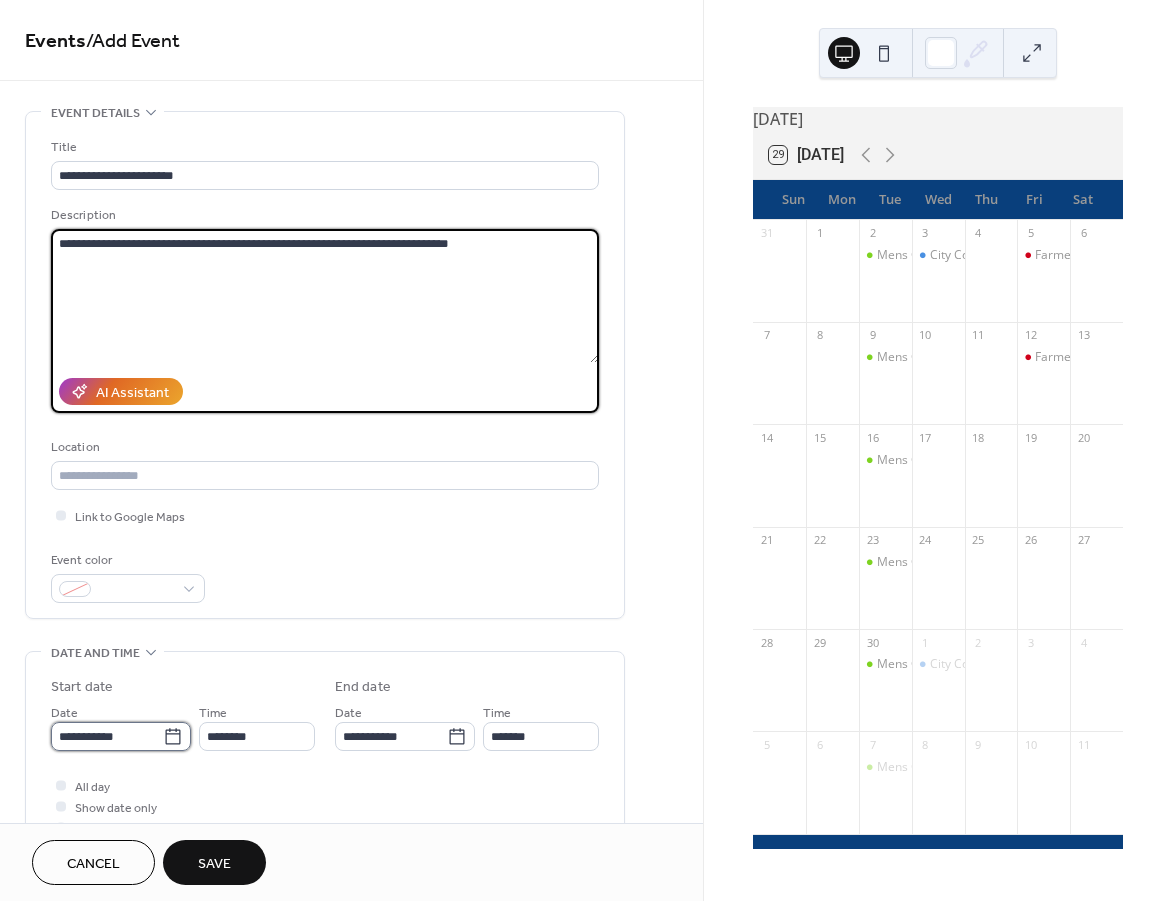 click on "**********" at bounding box center (107, 736) 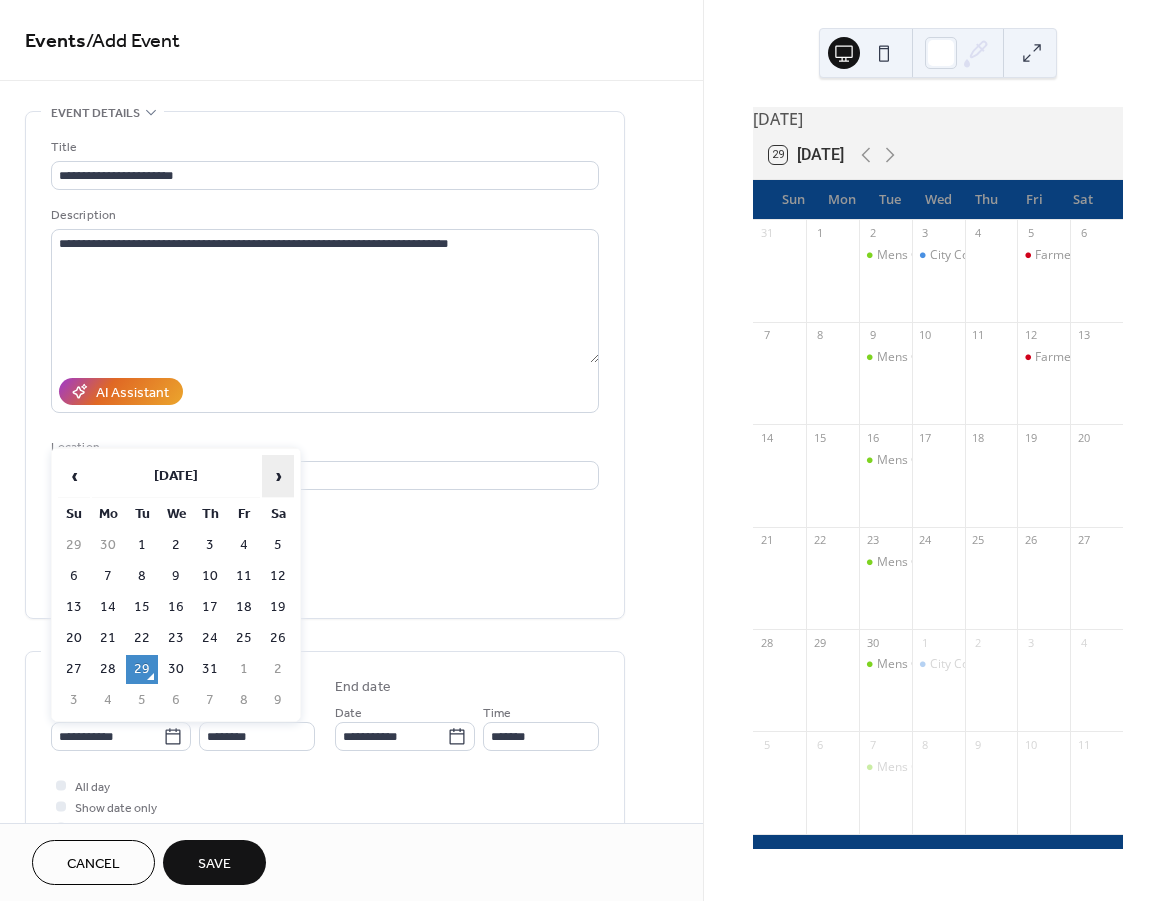 click on "›" at bounding box center (278, 476) 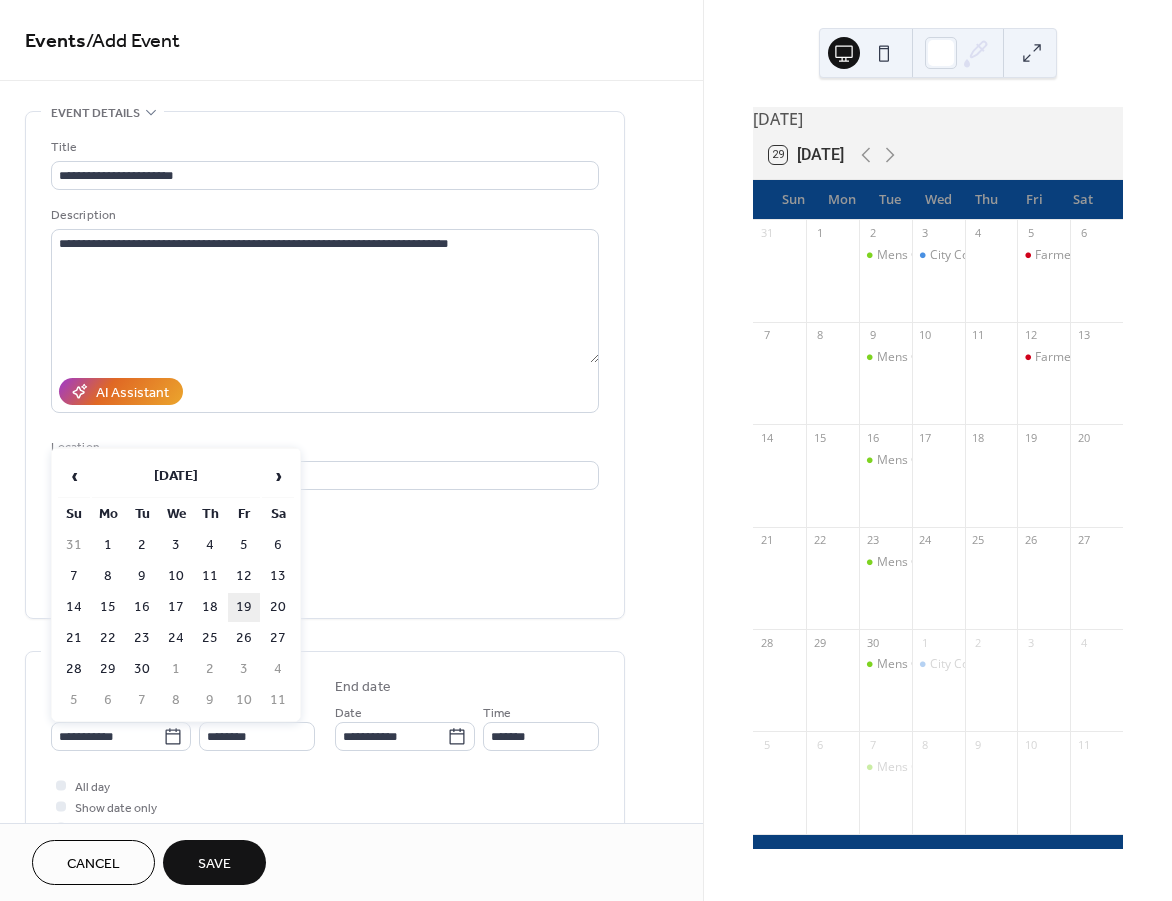 click on "19" at bounding box center [244, 607] 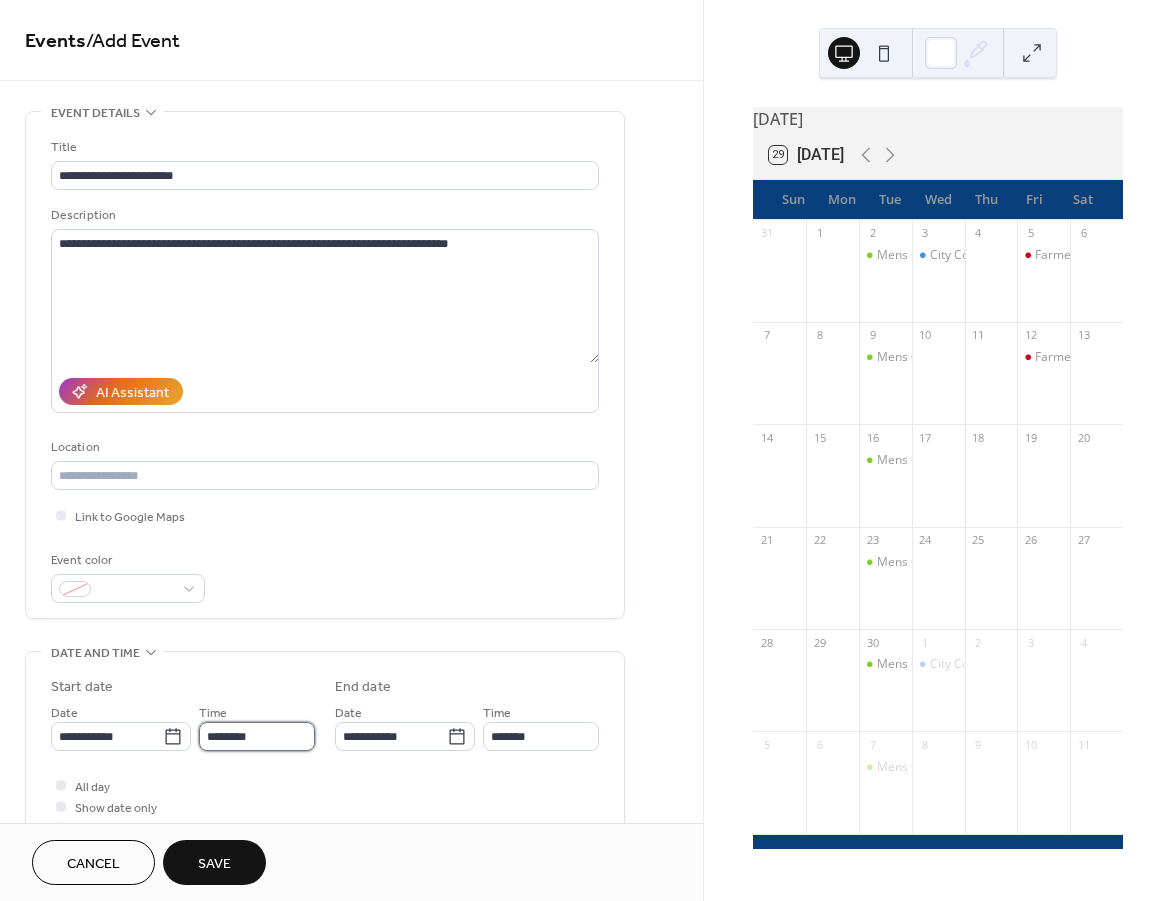 click on "********" at bounding box center (257, 736) 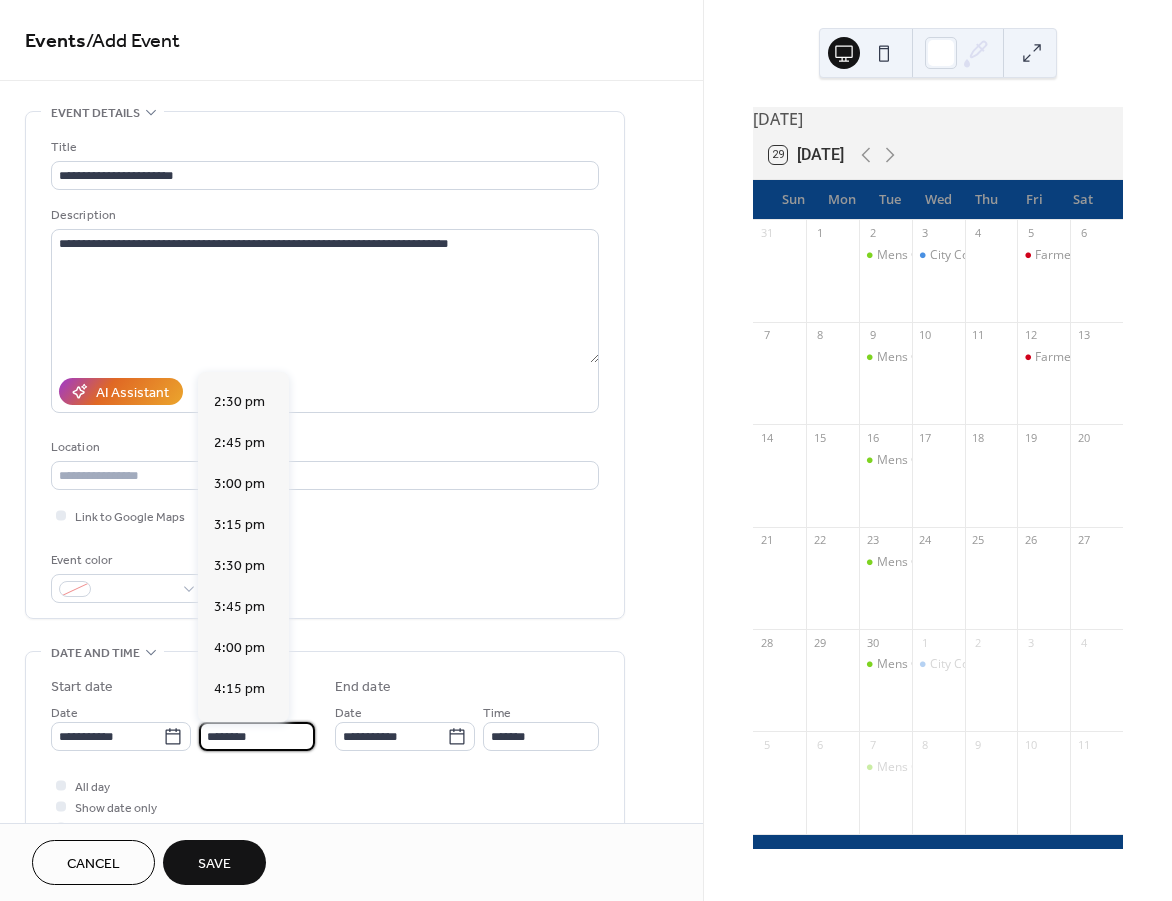 scroll, scrollTop: 2568, scrollLeft: 0, axis: vertical 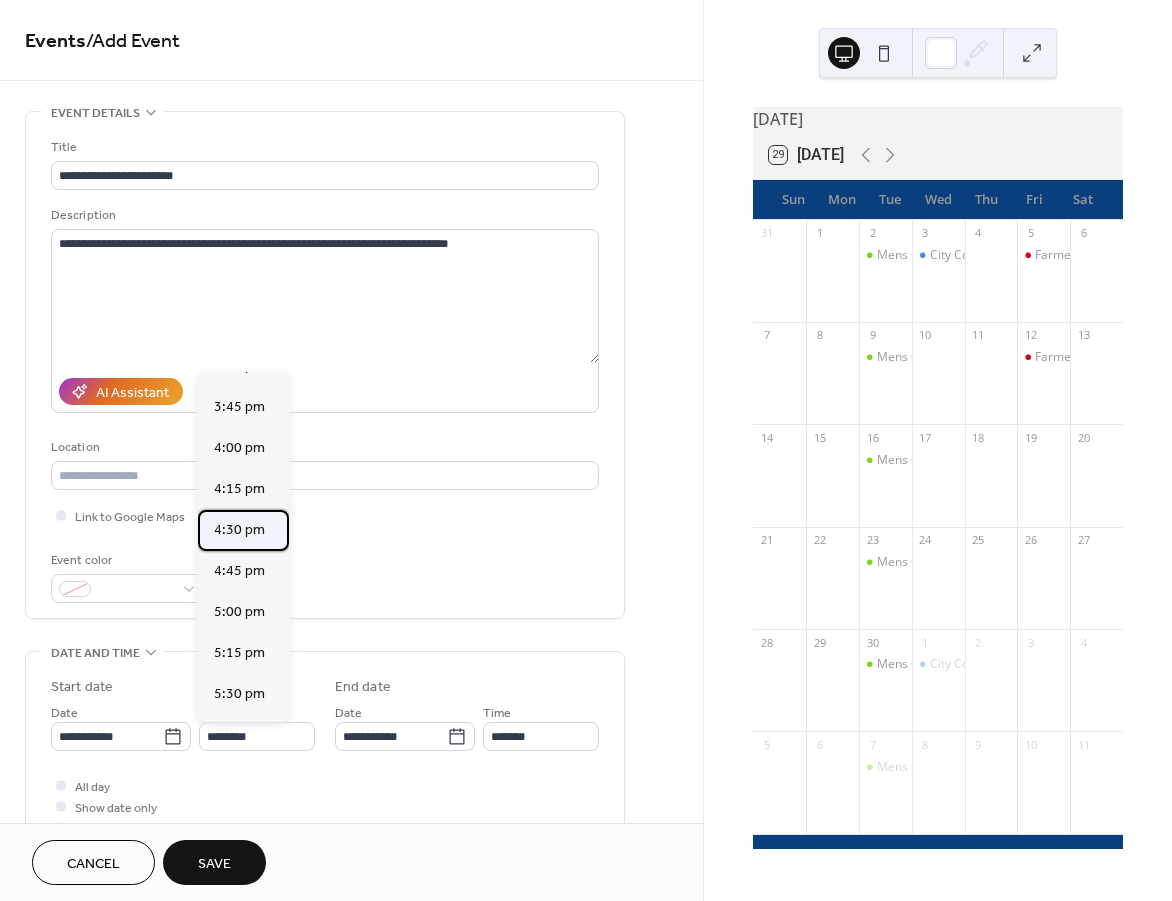 click on "4:30 pm" at bounding box center (239, 530) 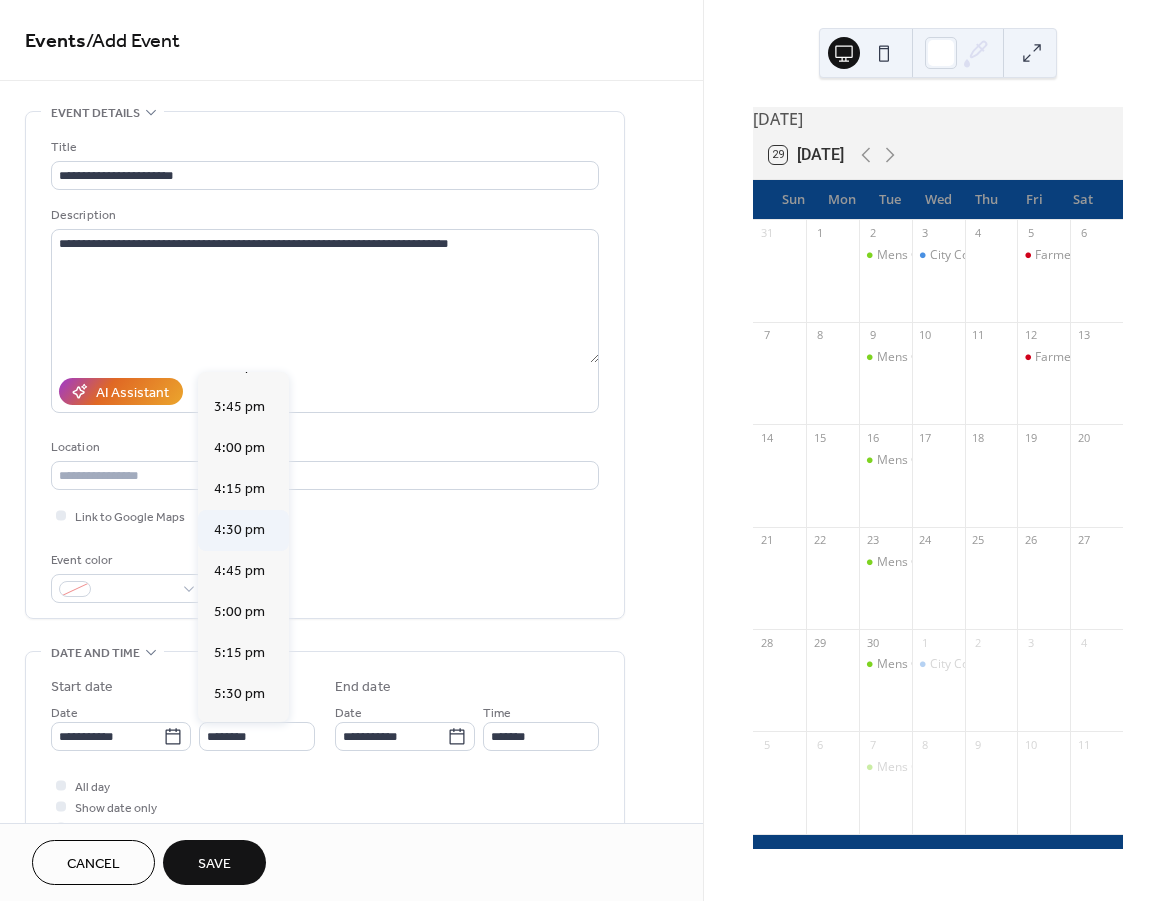 type on "*******" 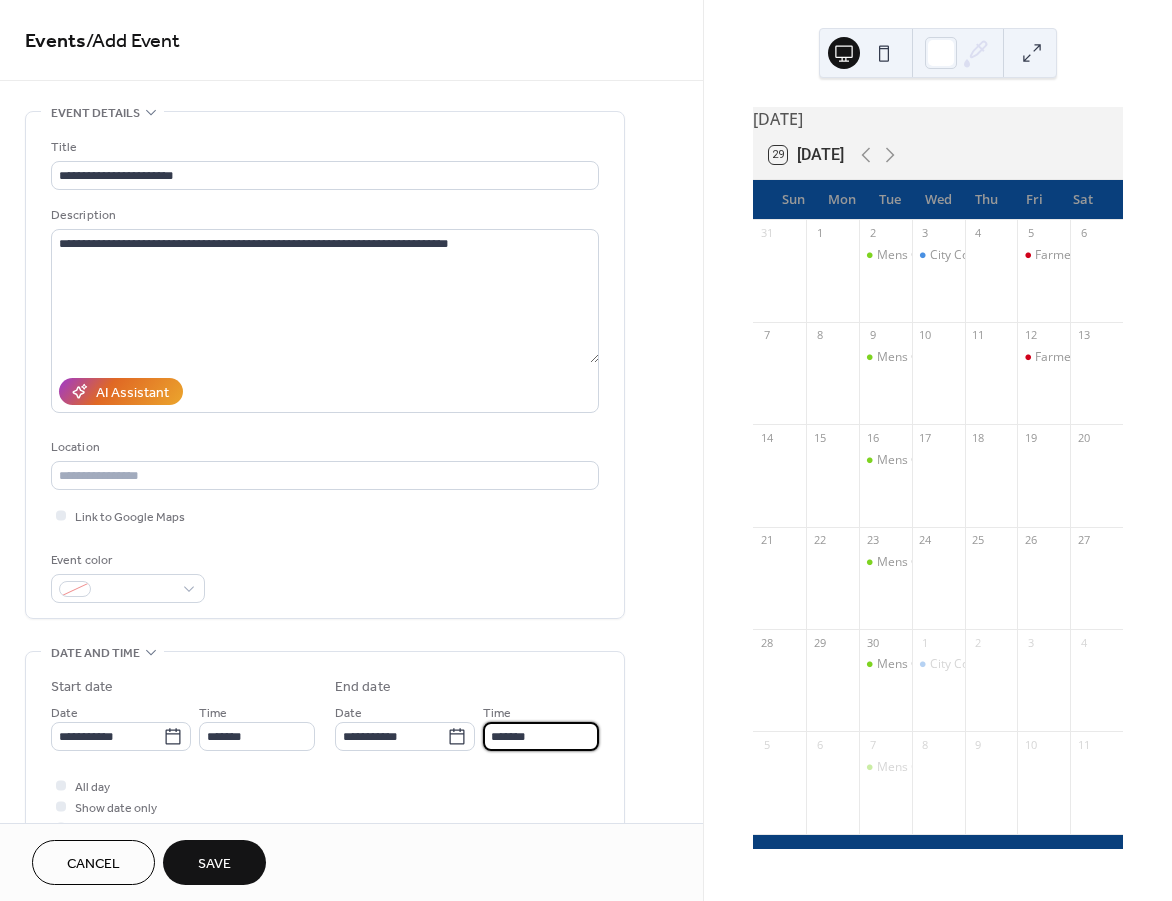 click on "*******" at bounding box center [541, 736] 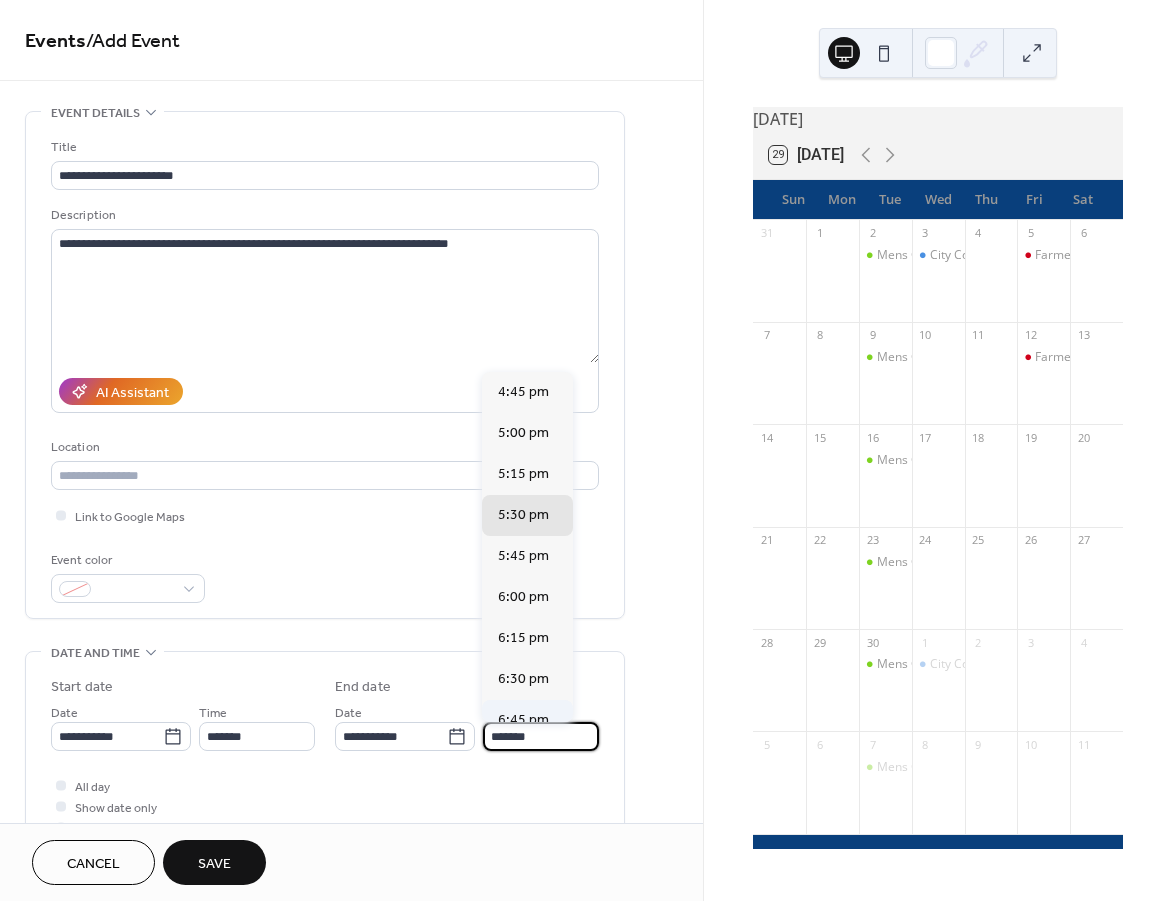 scroll, scrollTop: 100, scrollLeft: 0, axis: vertical 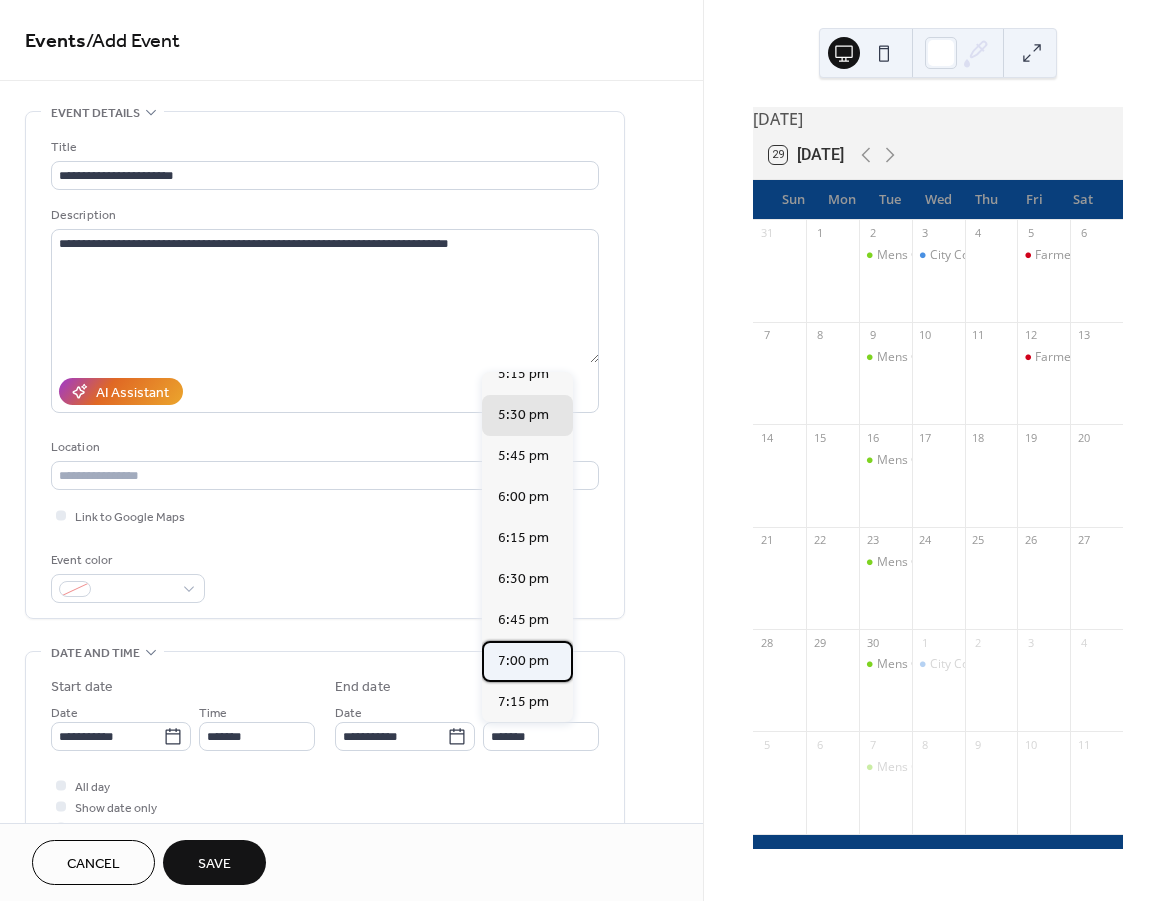 click on "7:00 pm" at bounding box center (523, 661) 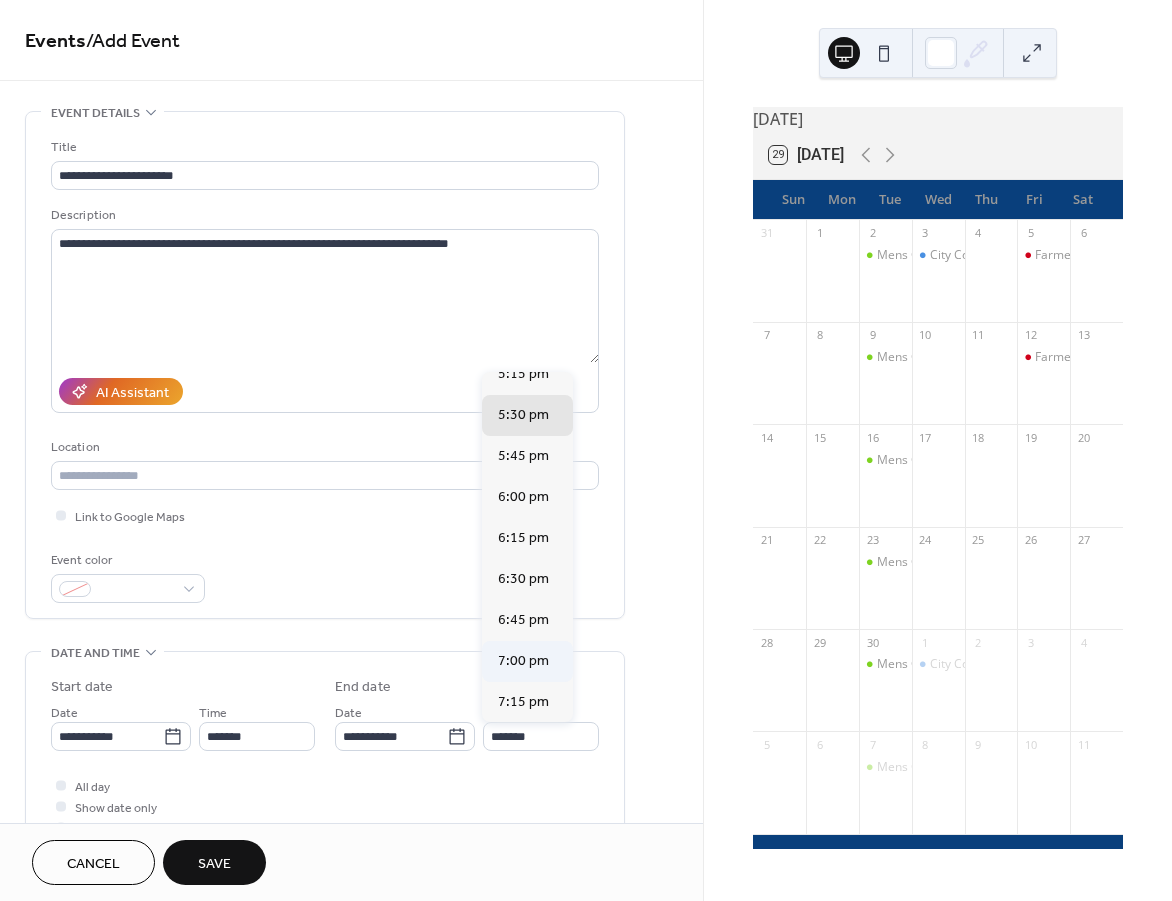 type on "*******" 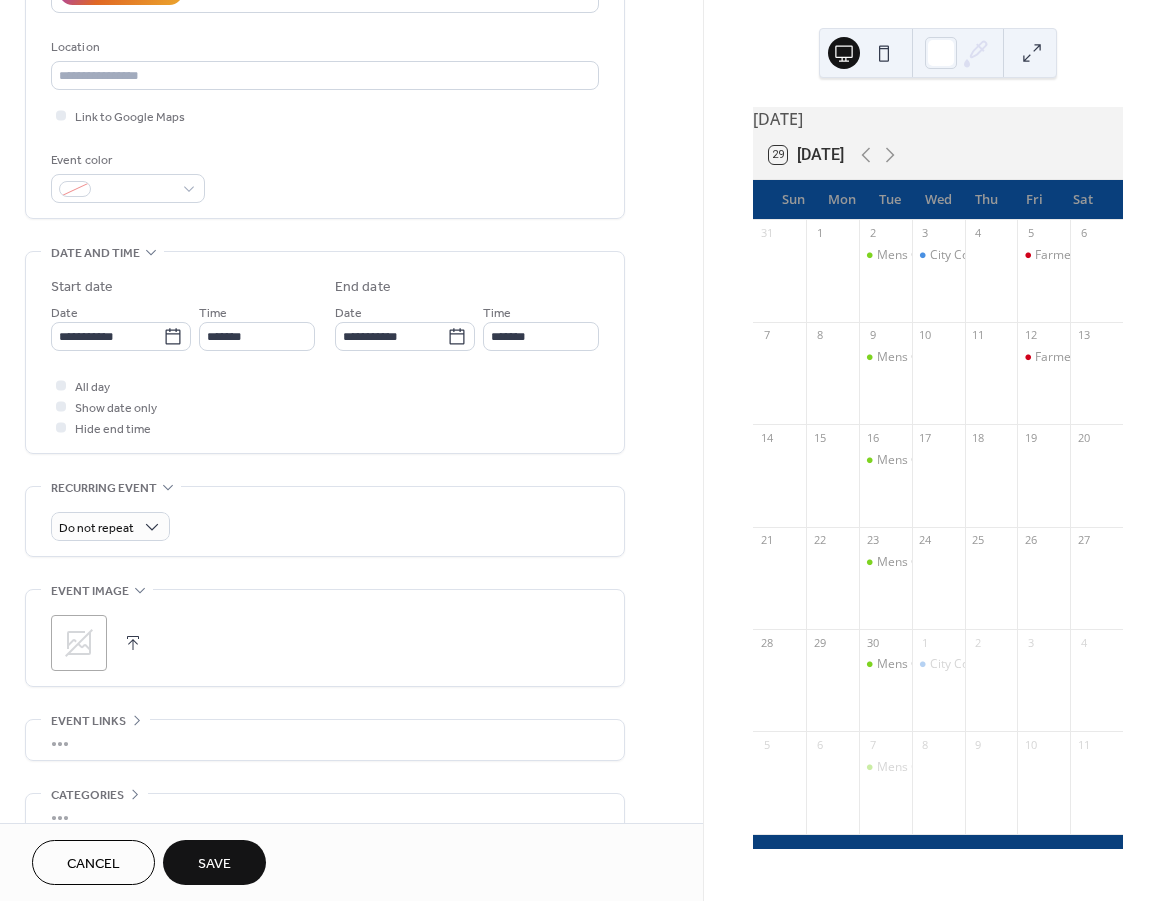 scroll, scrollTop: 506, scrollLeft: 0, axis: vertical 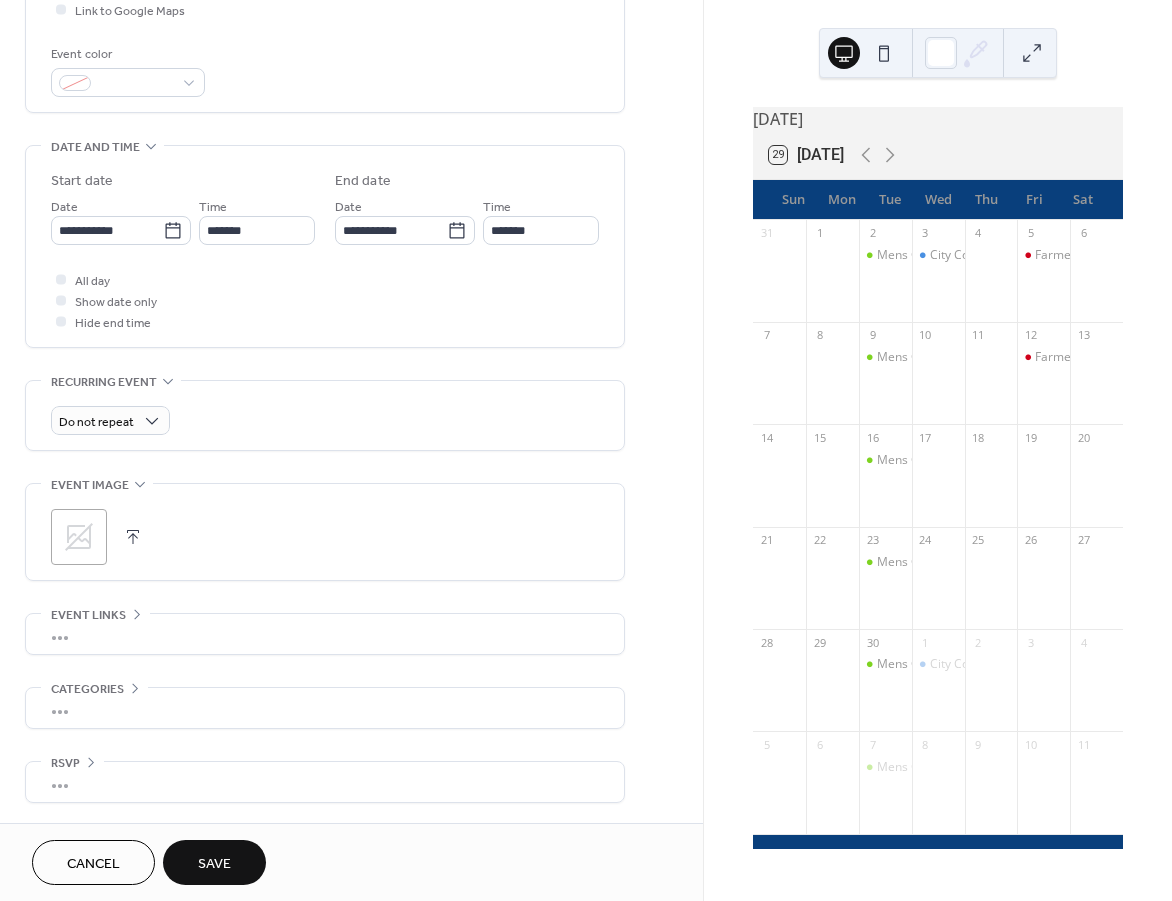 click on "•••" at bounding box center [325, 708] 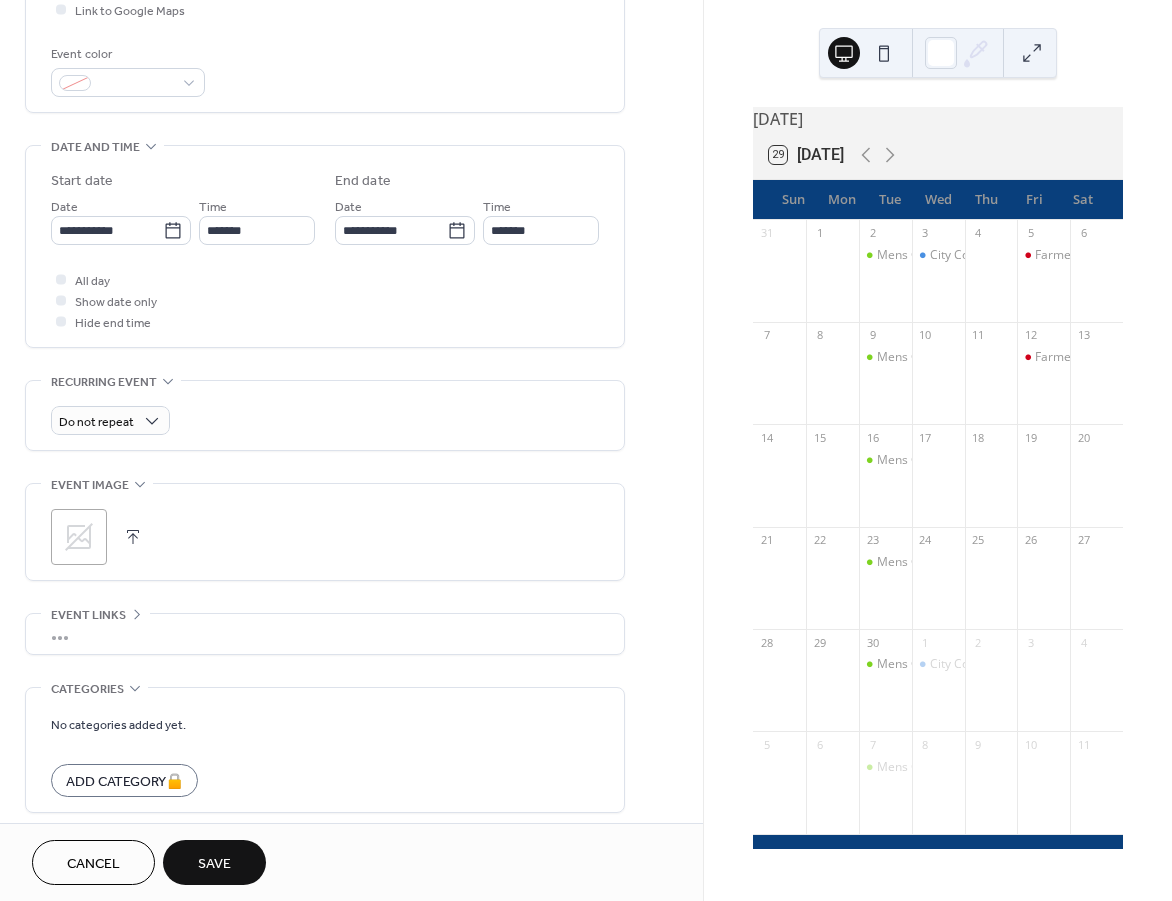 scroll, scrollTop: 590, scrollLeft: 0, axis: vertical 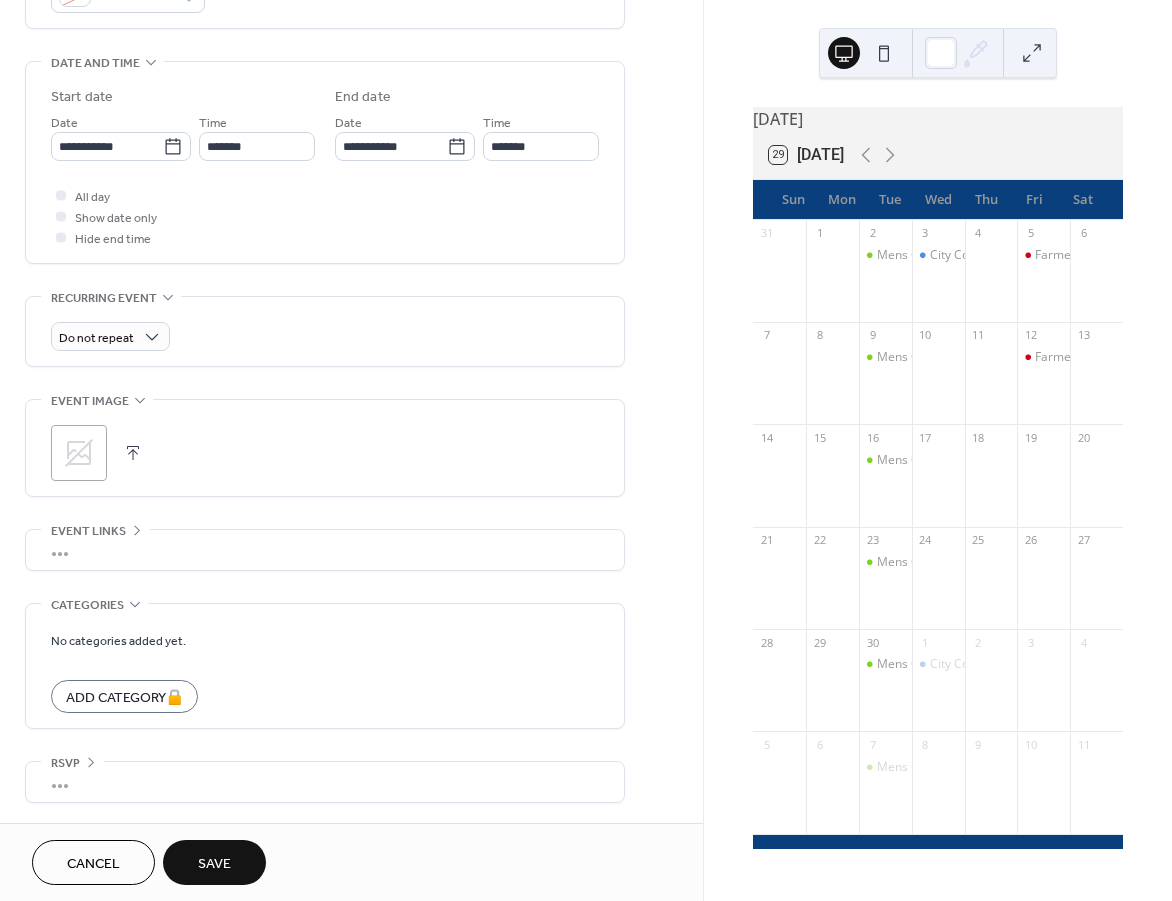 click on "Save" at bounding box center (214, 862) 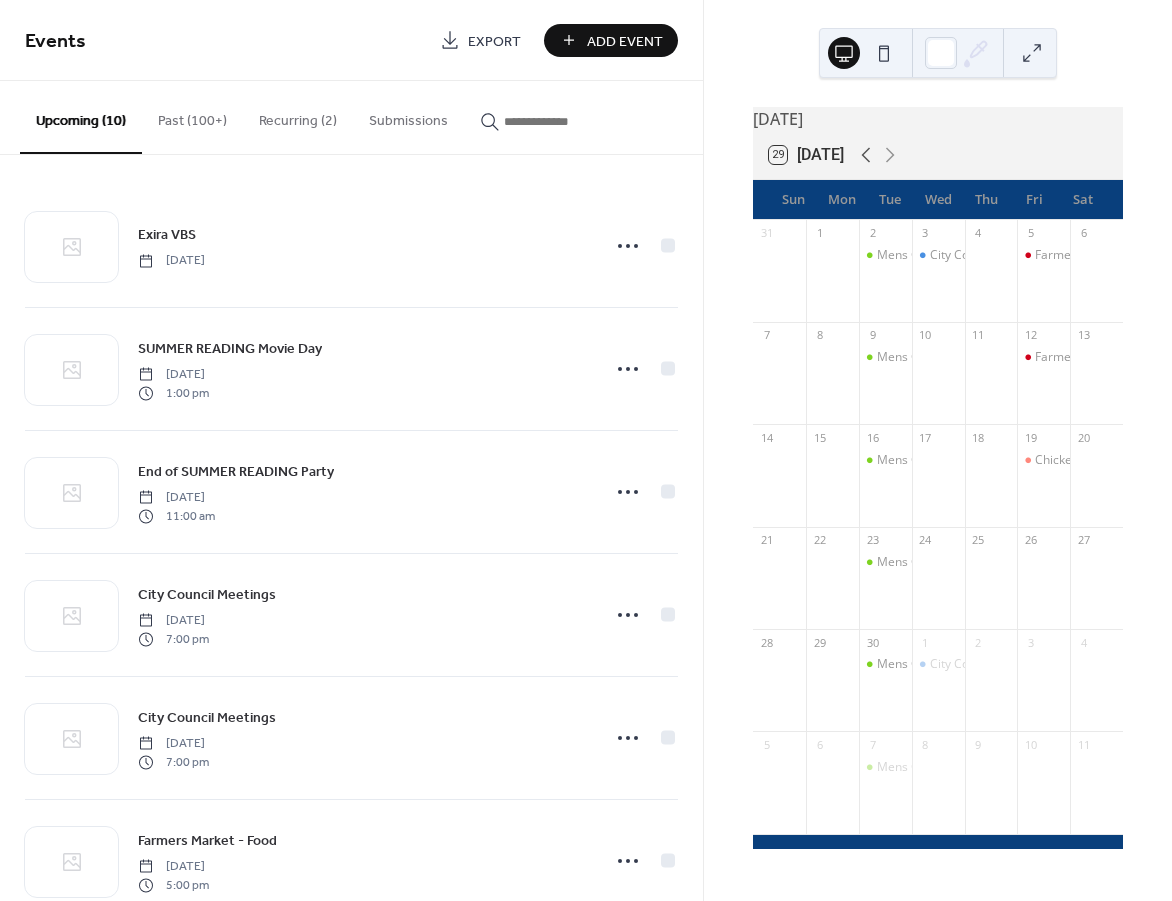 click 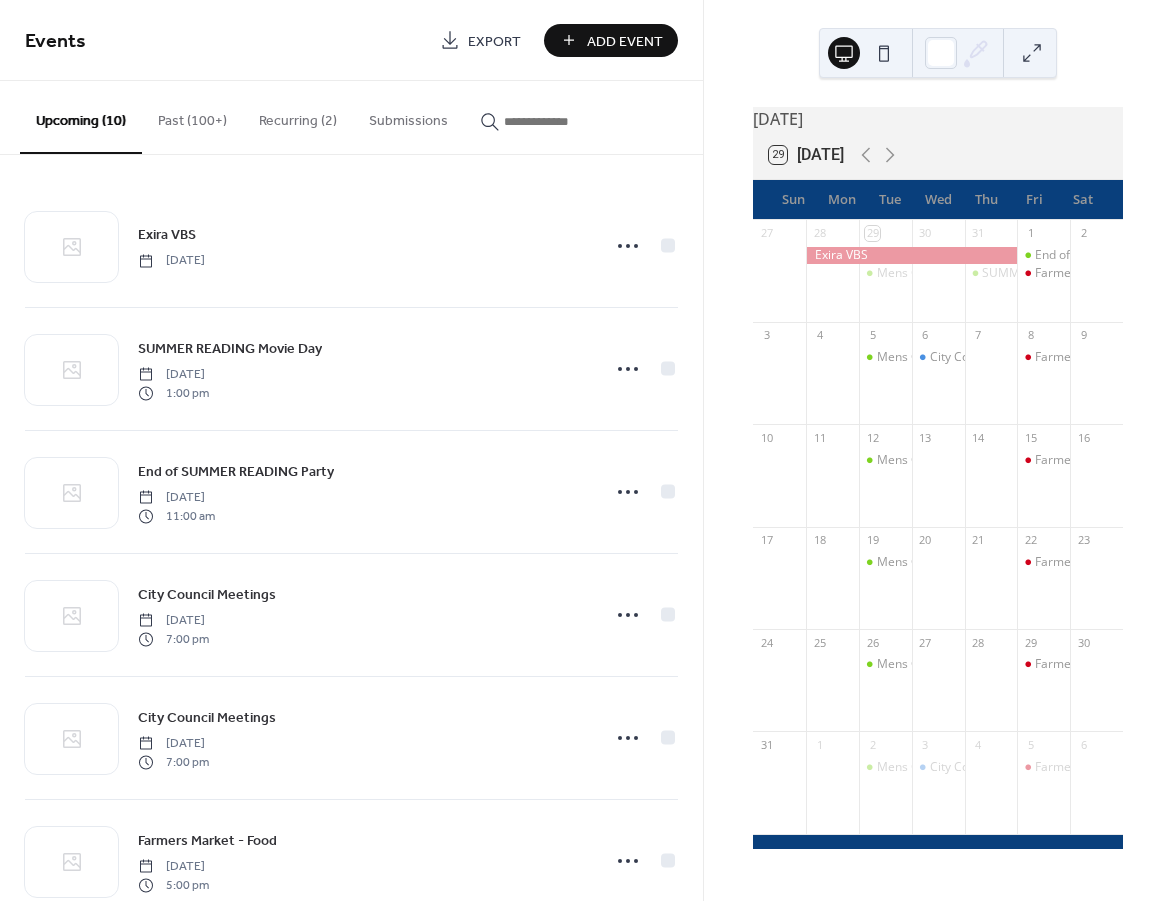 click on "Add Event" at bounding box center [625, 41] 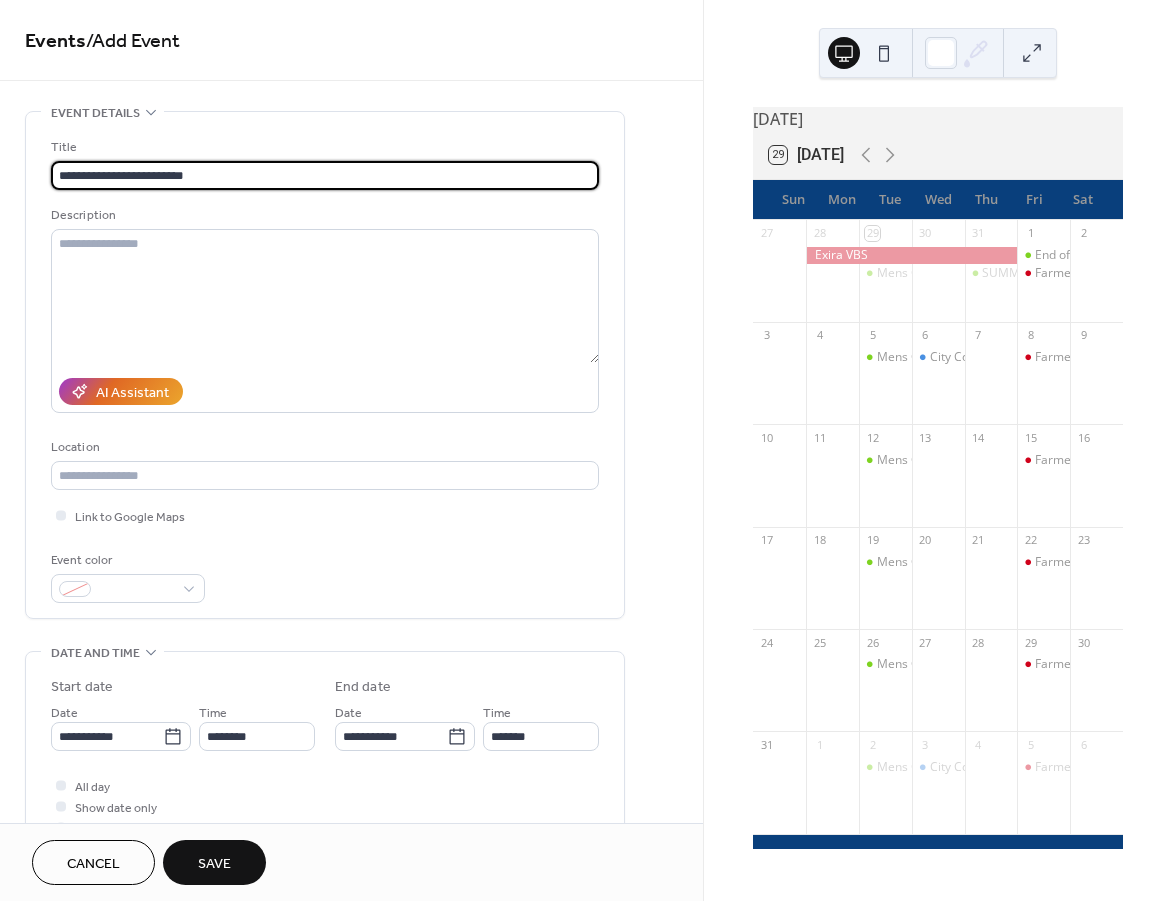 type on "**********" 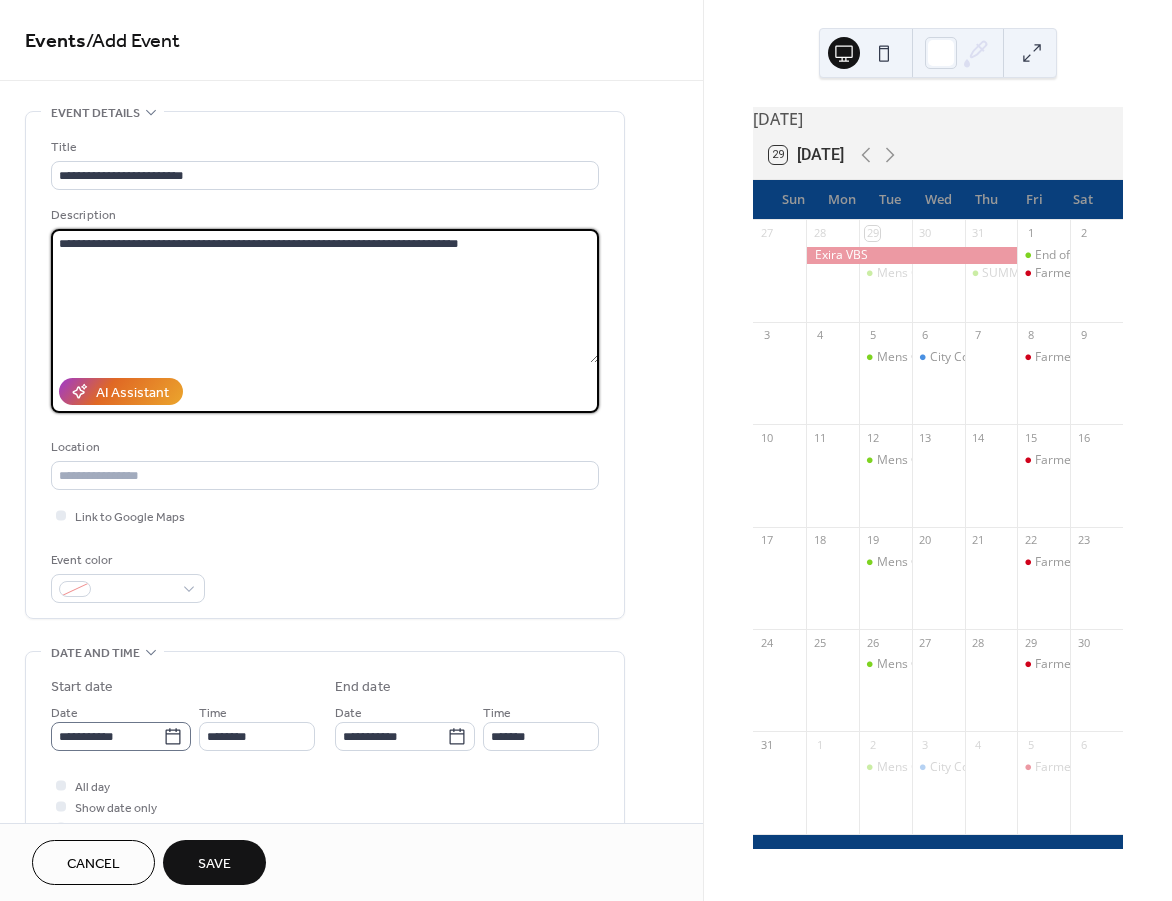 type on "**********" 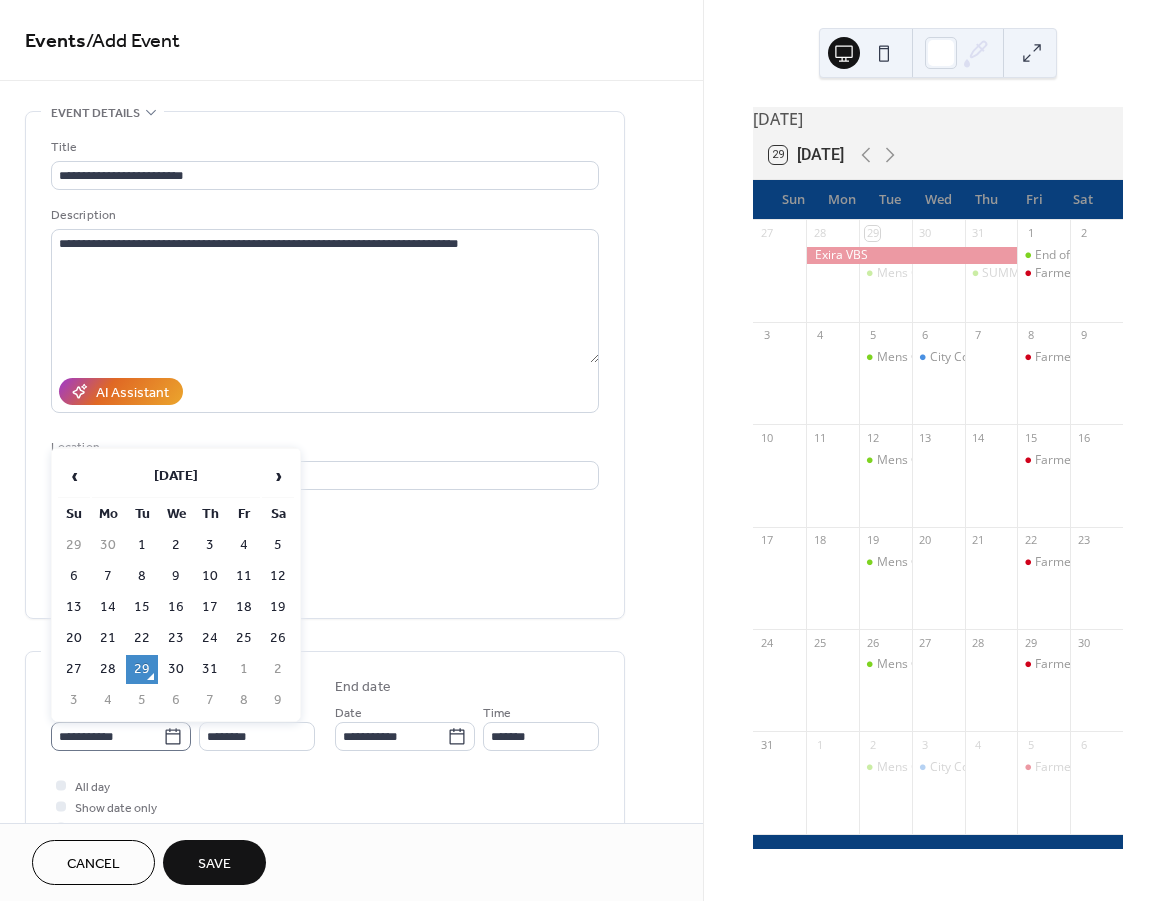 click 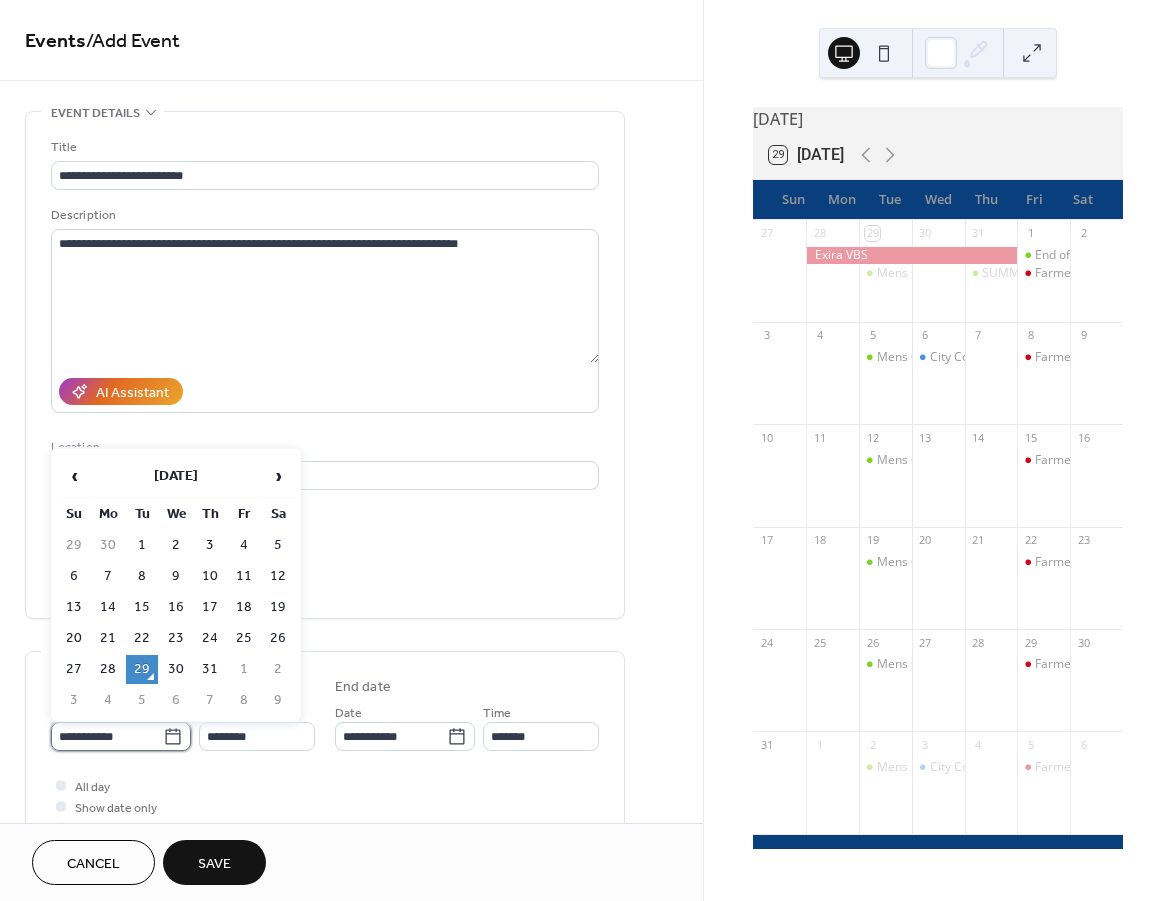 click on "**********" at bounding box center (107, 736) 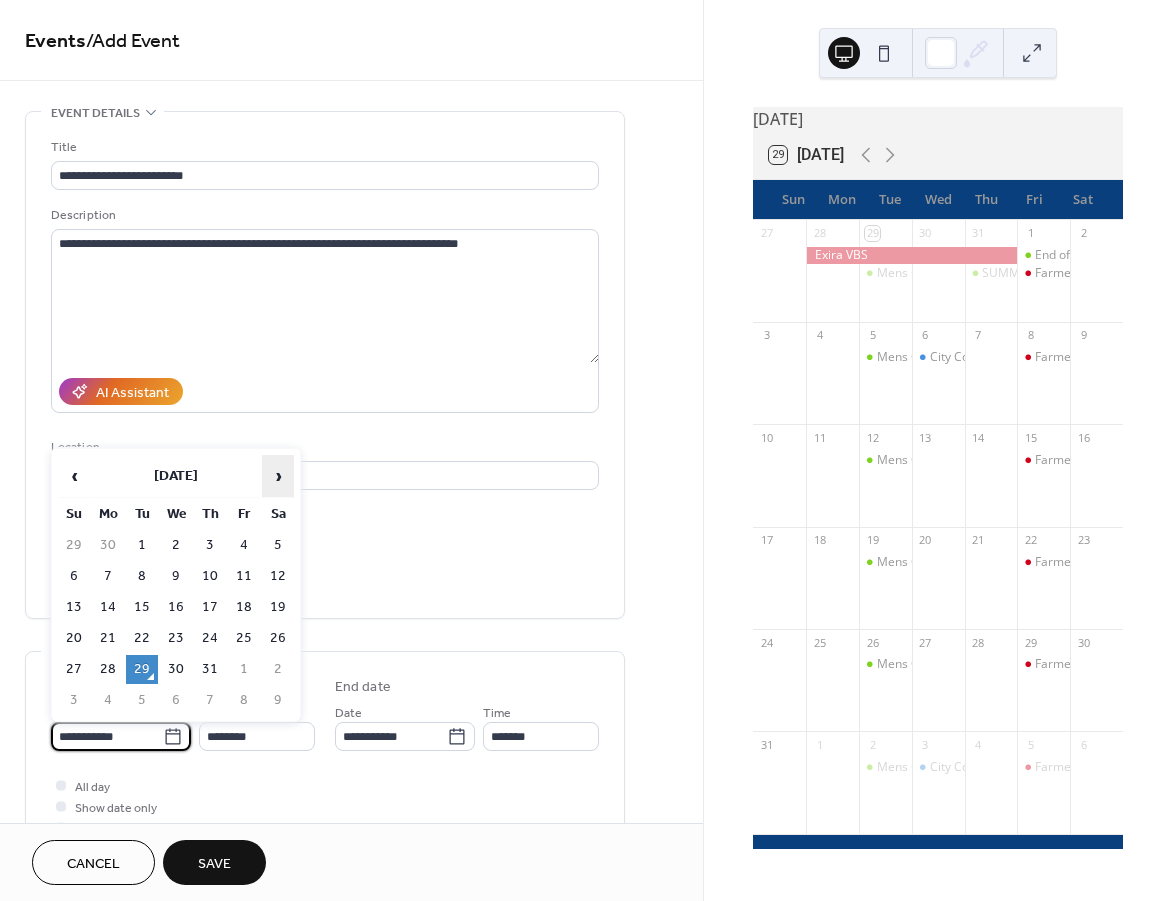click on "›" at bounding box center (278, 476) 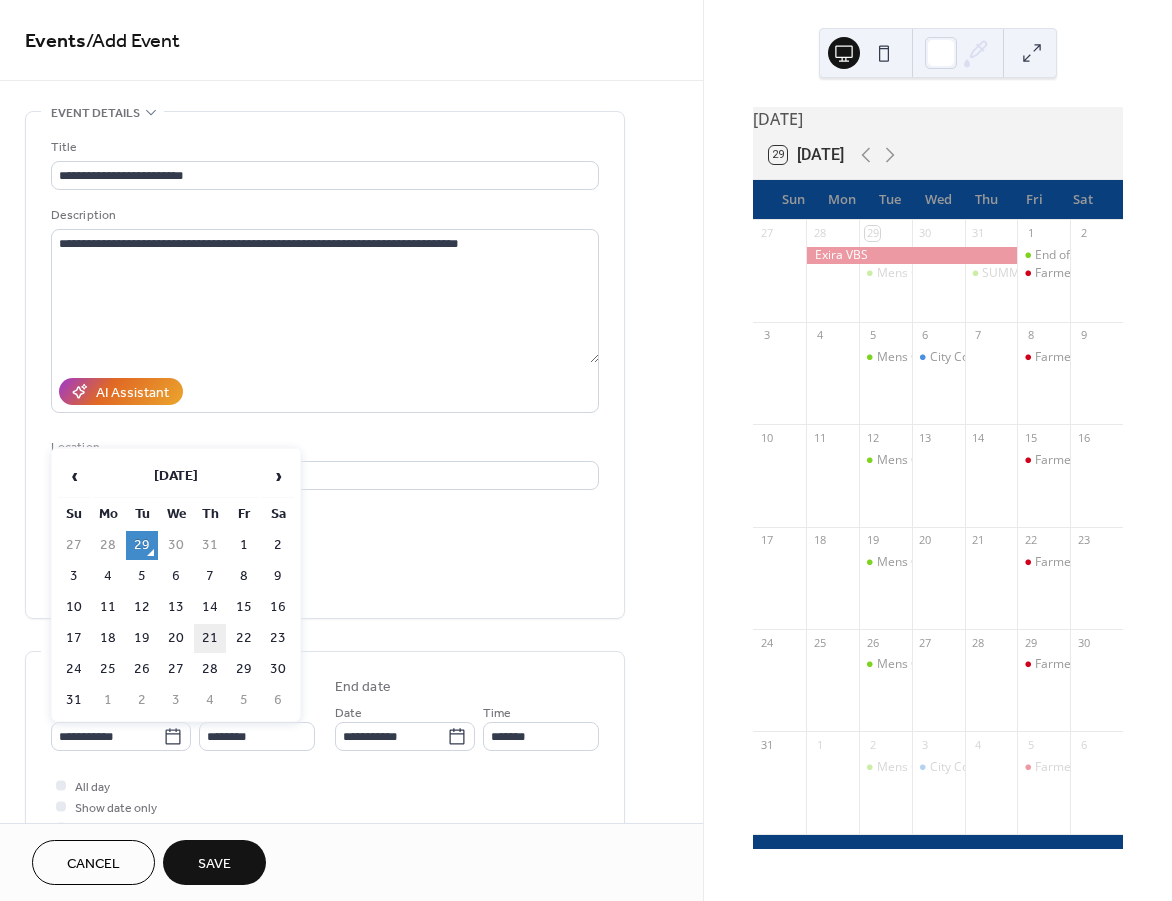 click on "21" at bounding box center [210, 638] 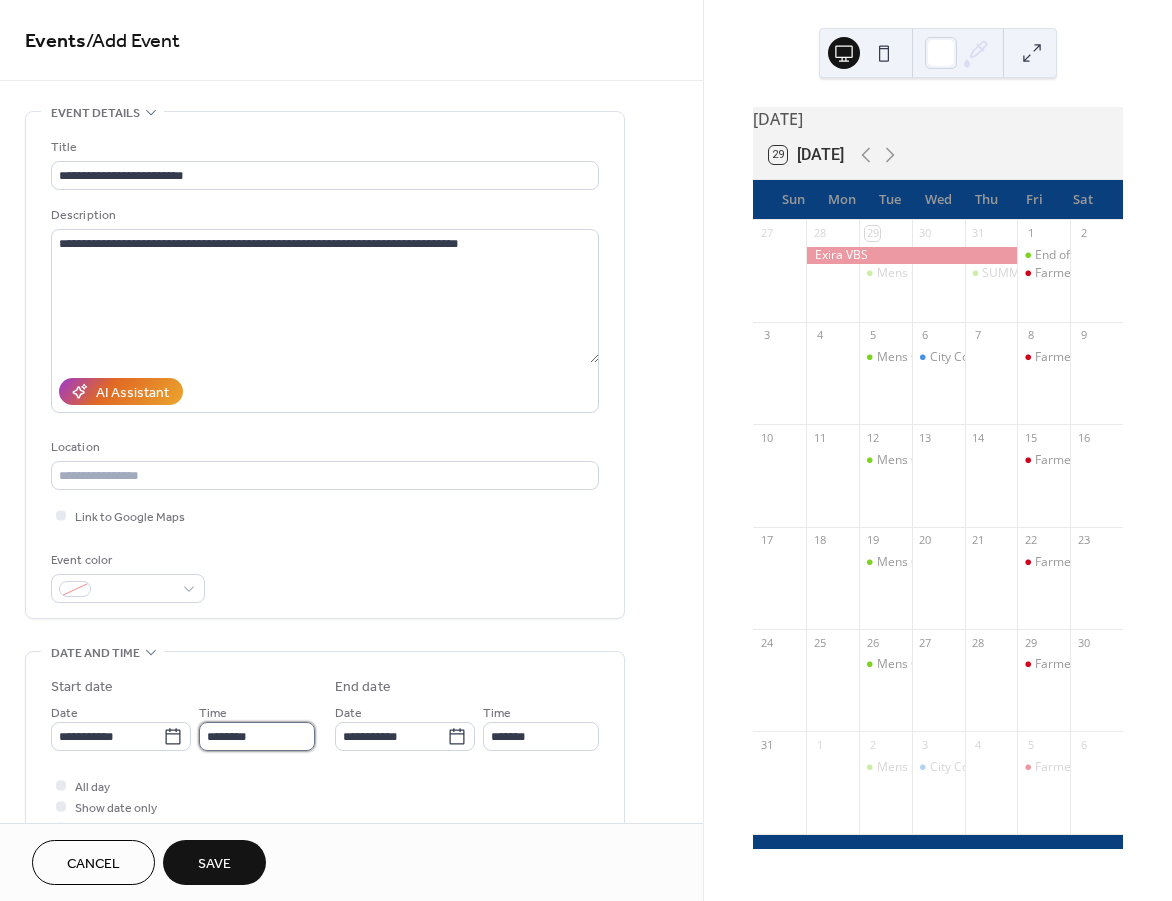 click on "********" at bounding box center (257, 736) 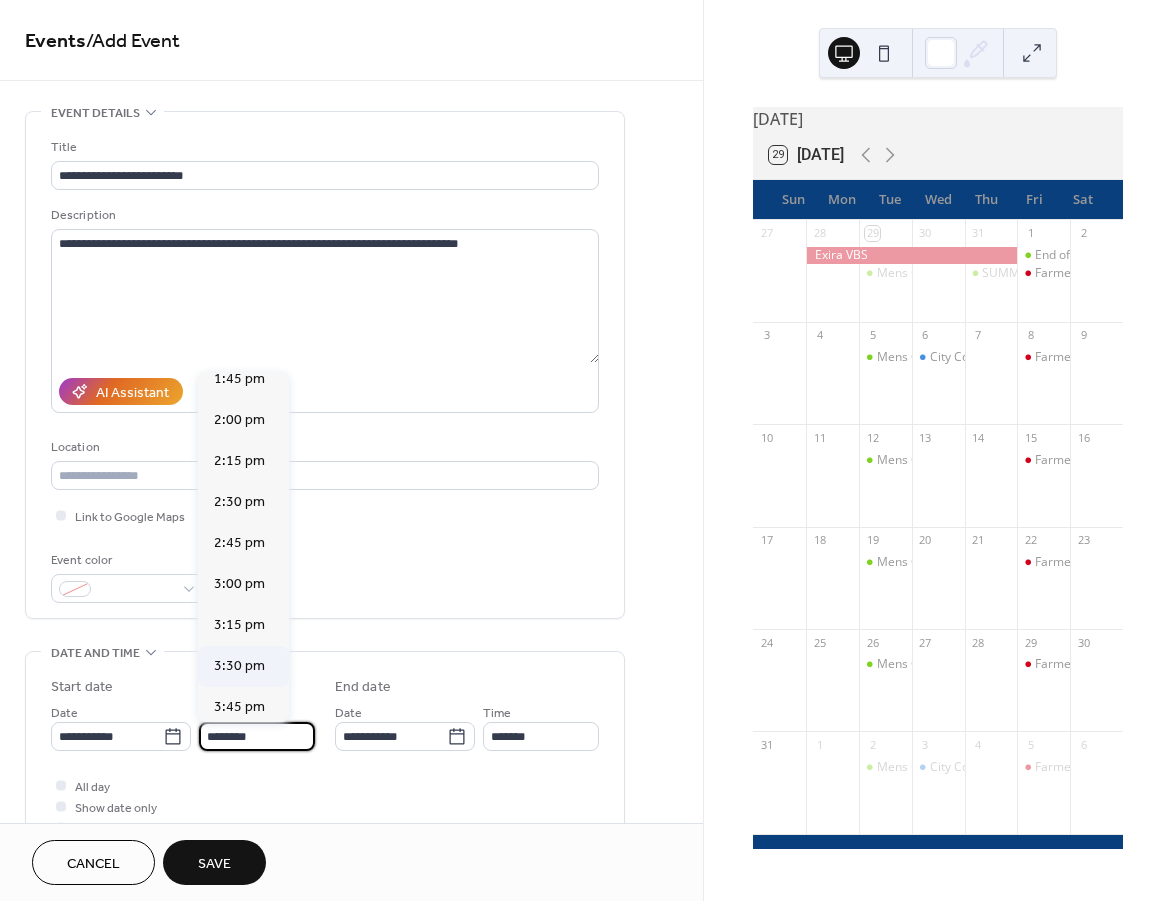 scroll, scrollTop: 2368, scrollLeft: 0, axis: vertical 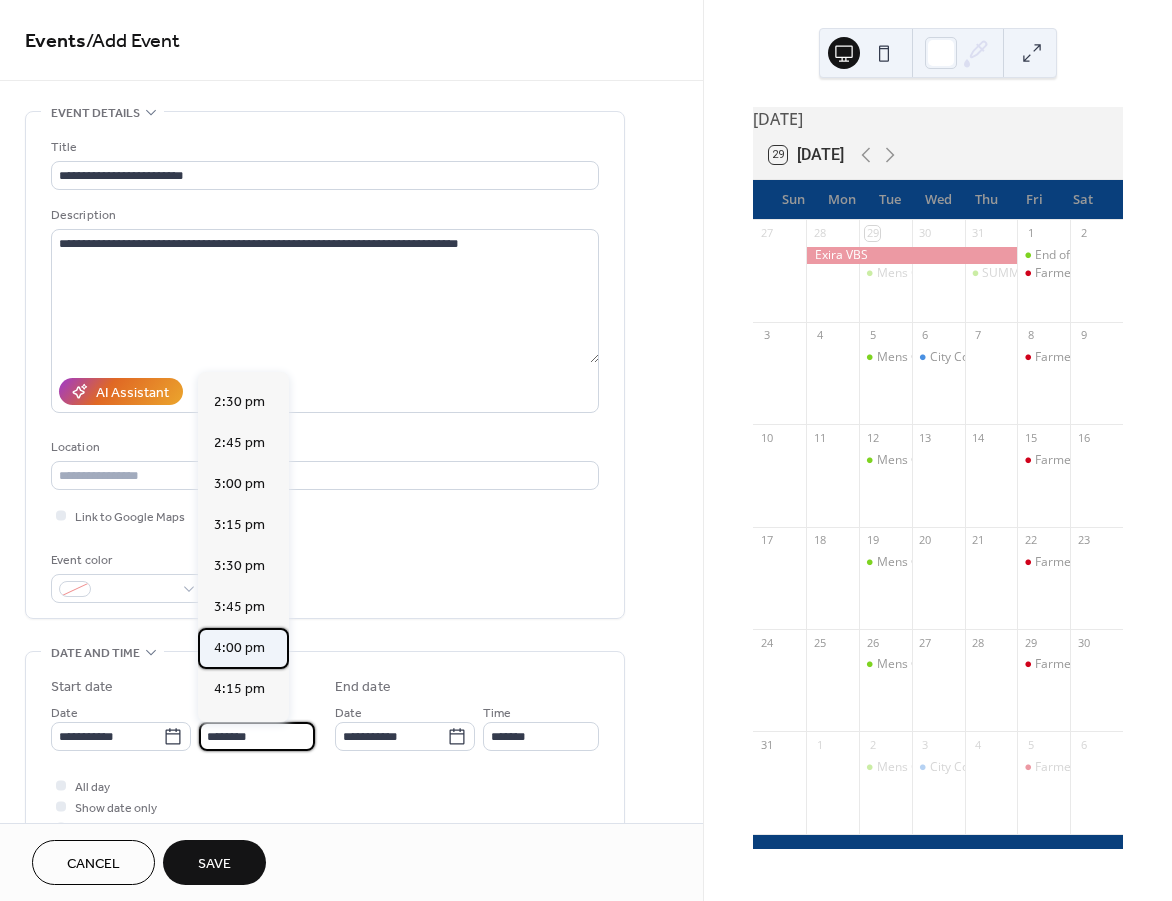 click on "4:00 pm" at bounding box center (239, 648) 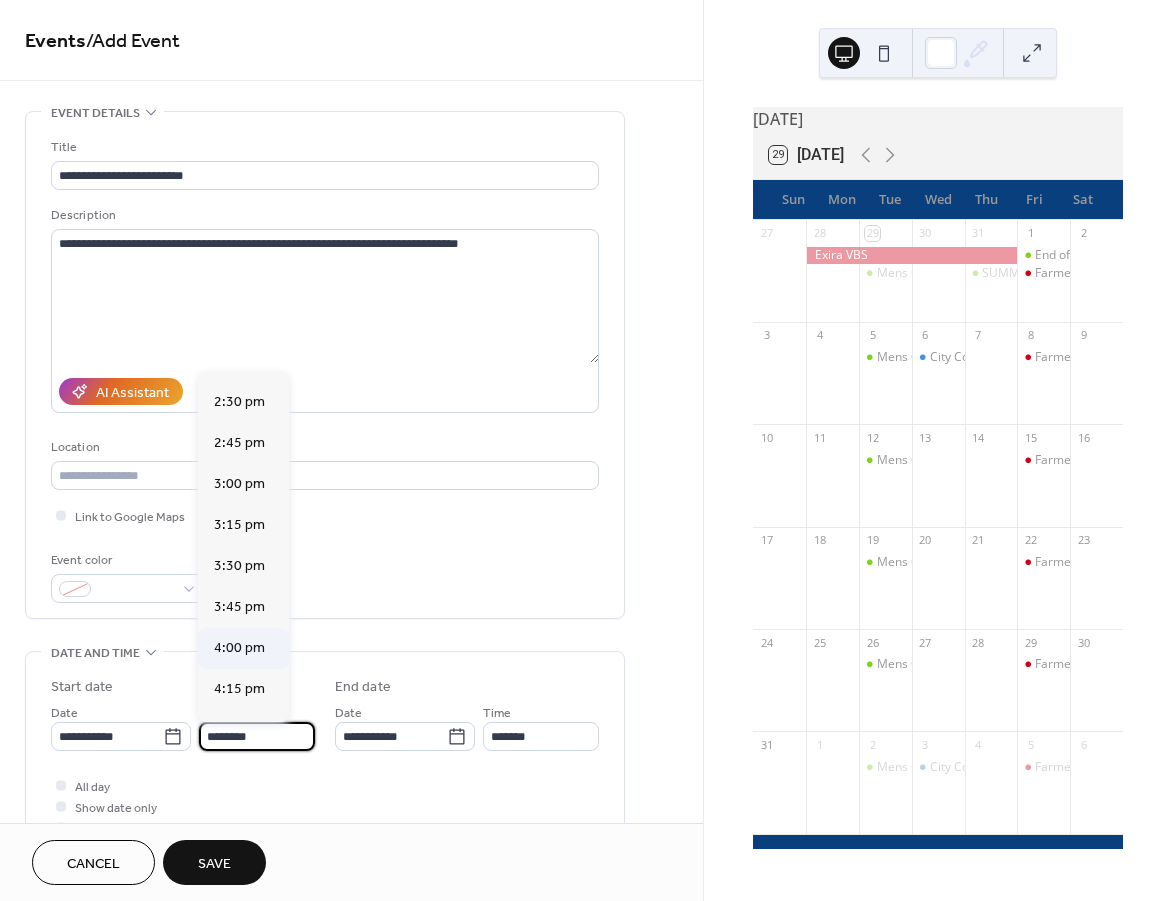type on "*******" 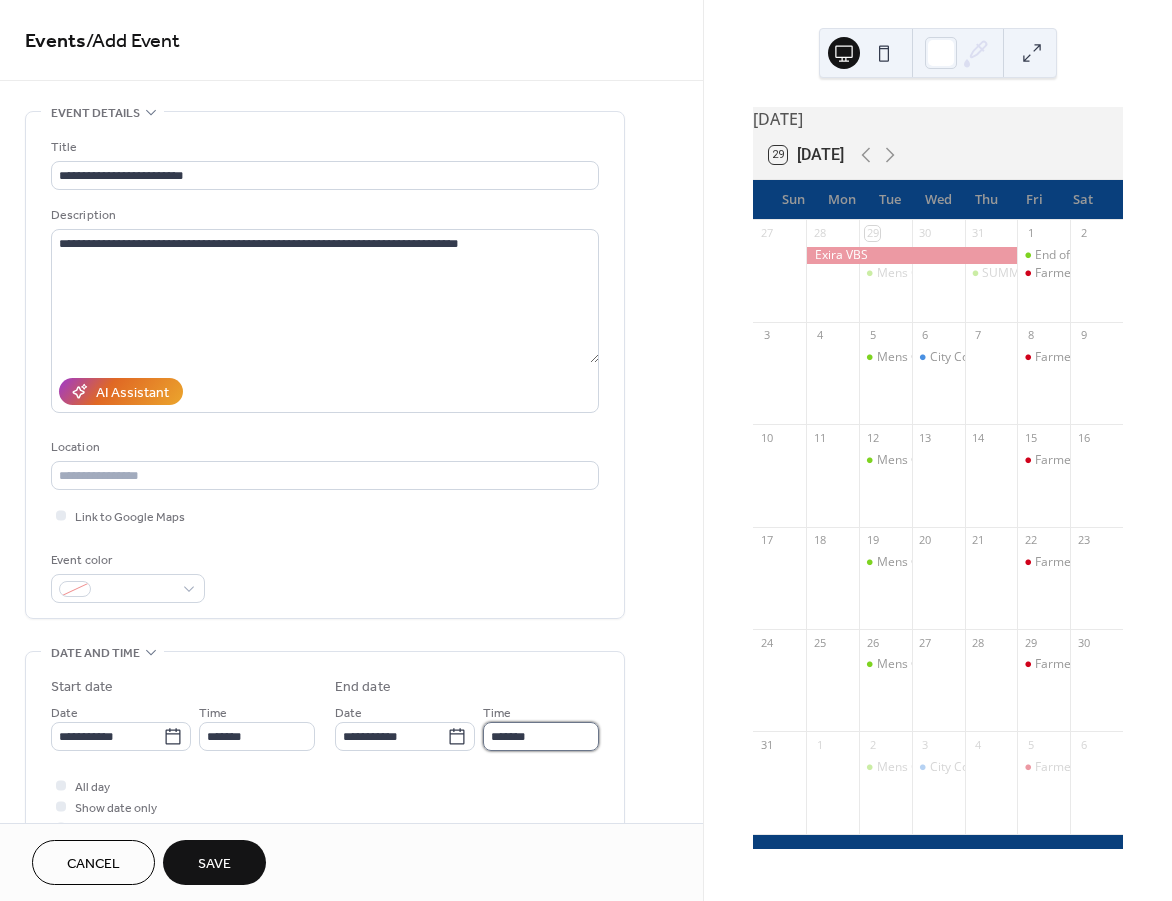 click on "*******" at bounding box center [541, 736] 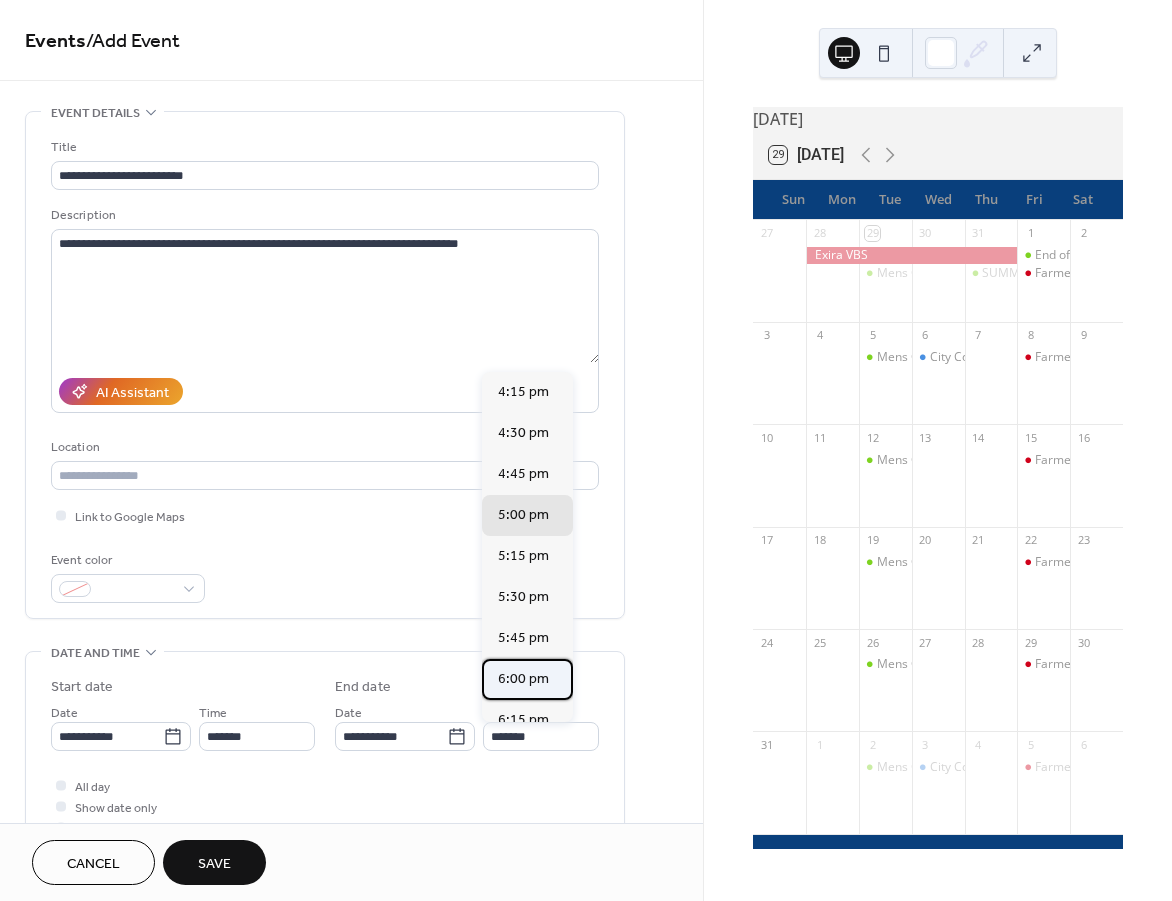 click on "6:00 pm" at bounding box center (527, 679) 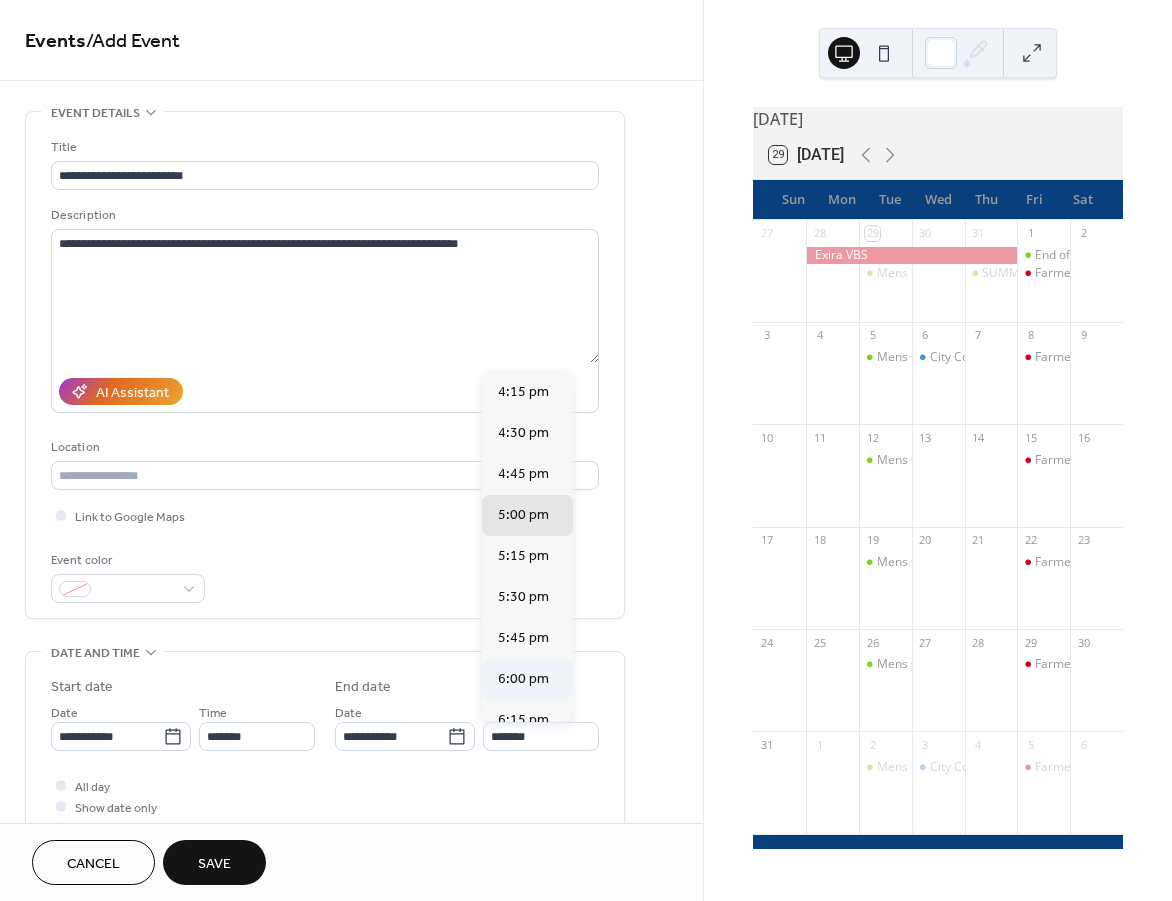 type on "*******" 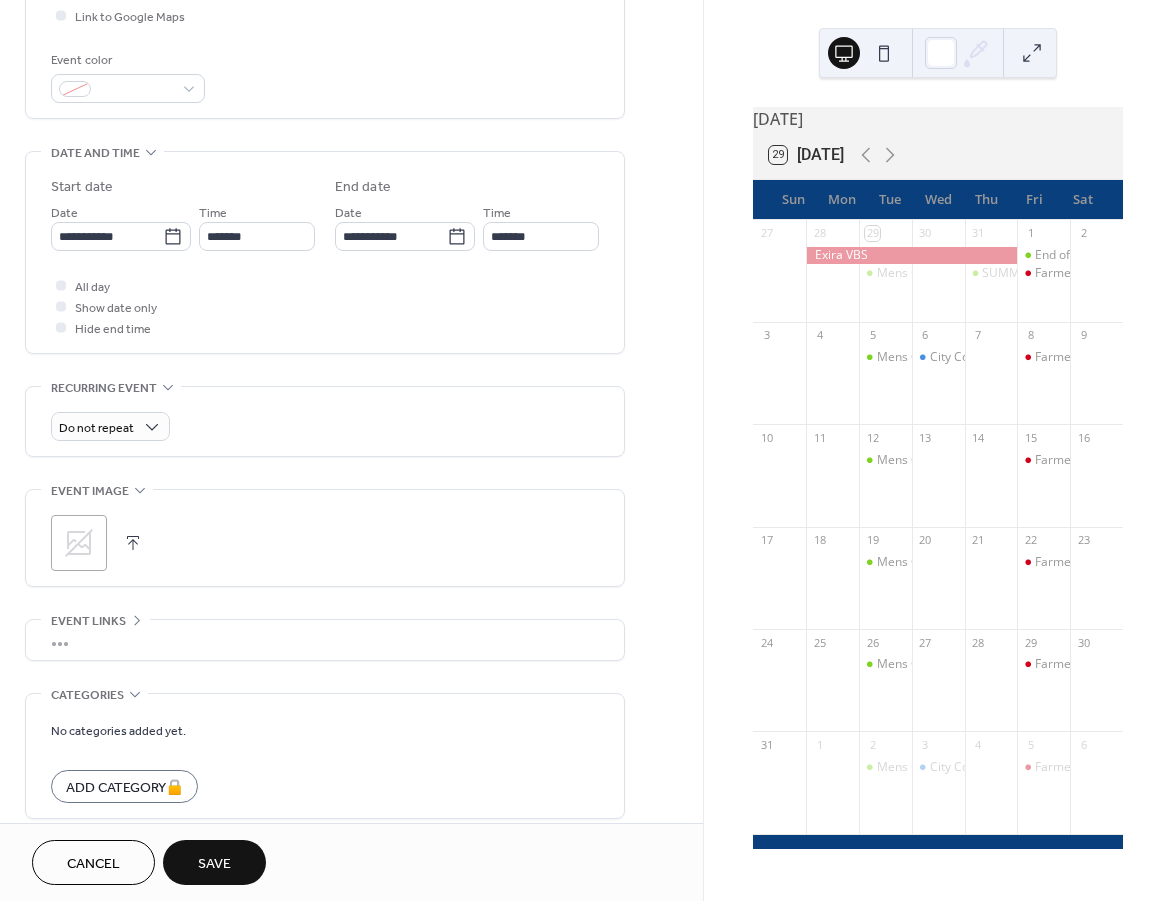 scroll, scrollTop: 590, scrollLeft: 0, axis: vertical 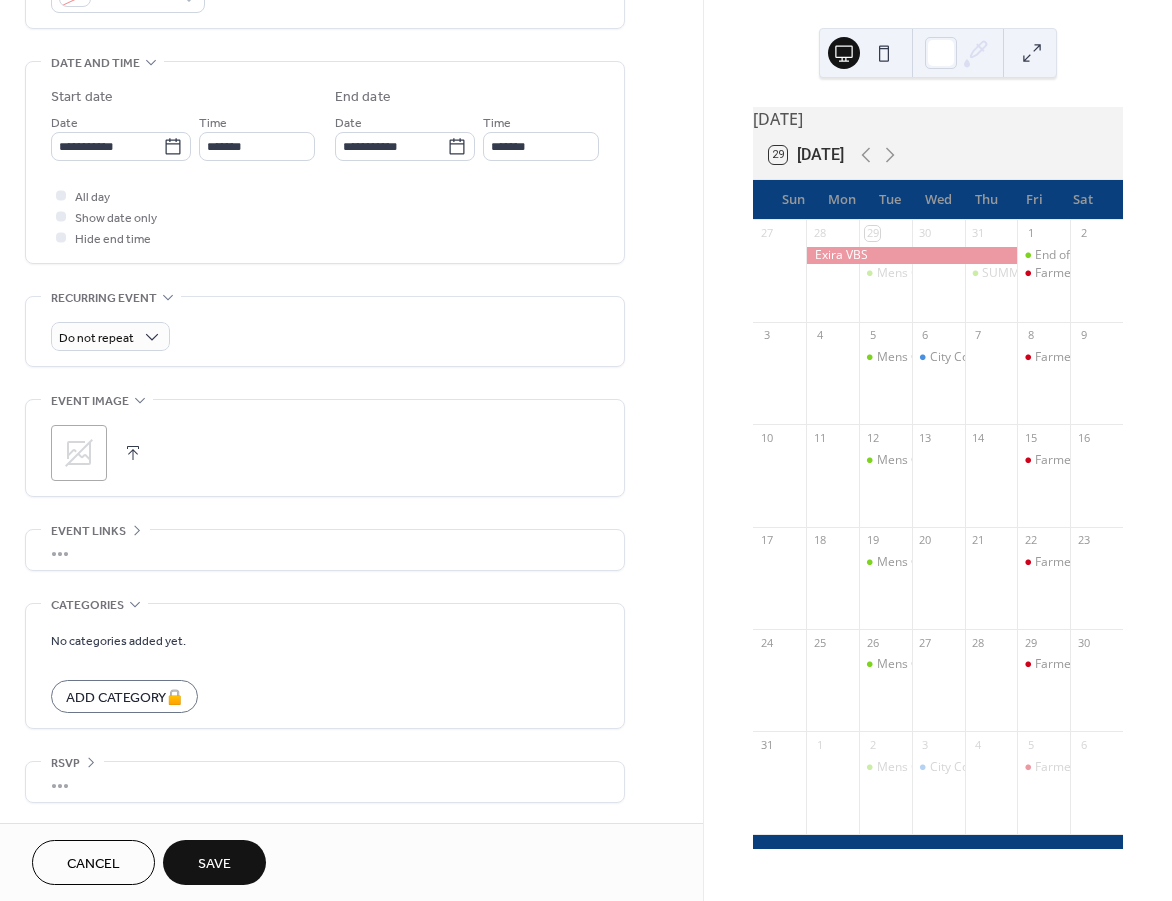 click on "Save" at bounding box center (214, 862) 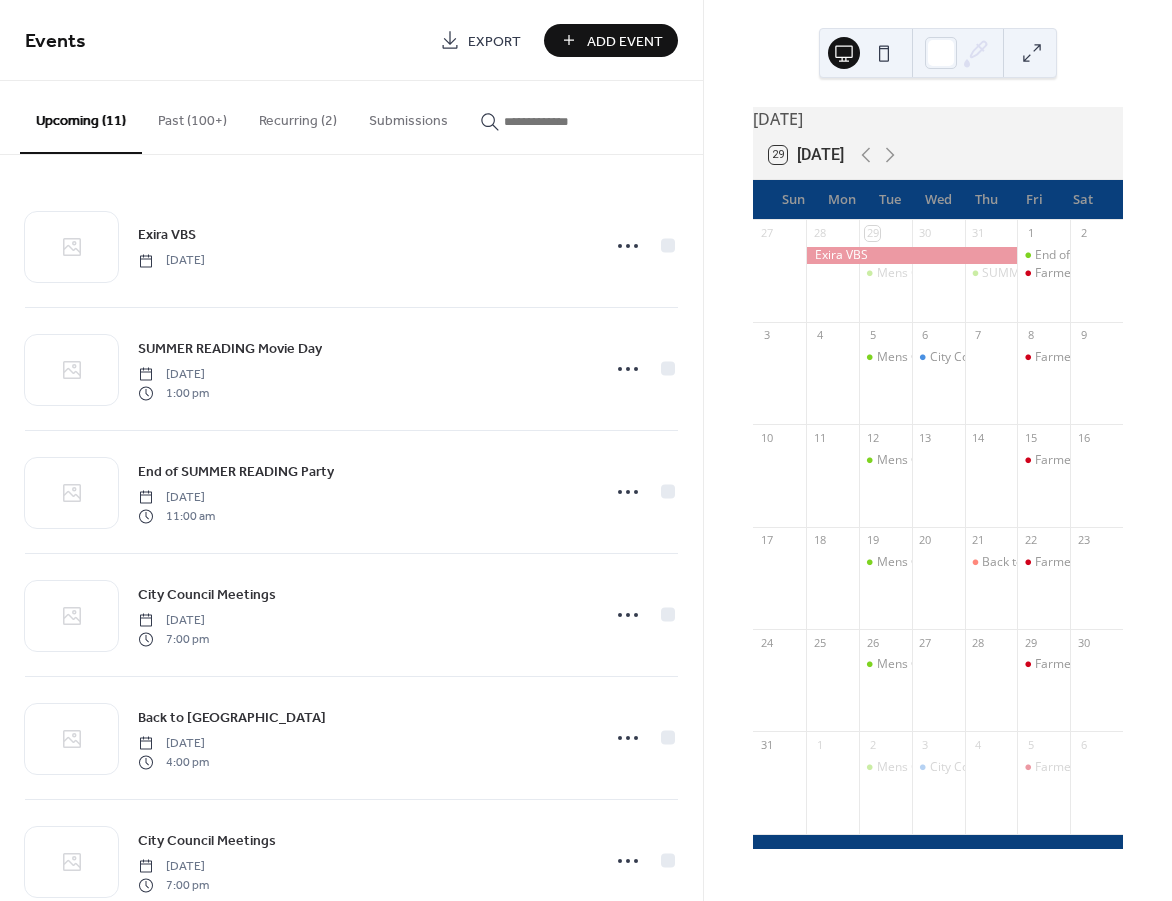 click on "Add Event" at bounding box center (625, 41) 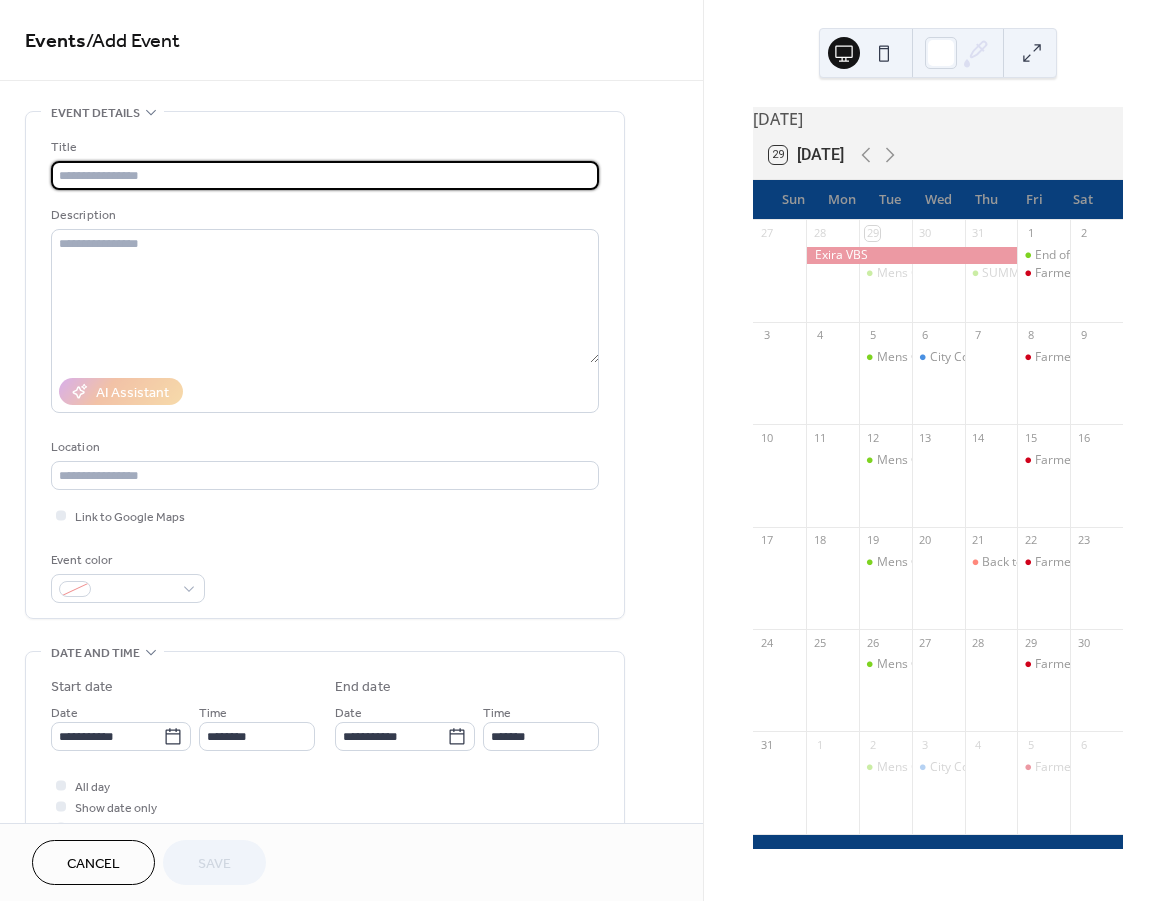 type on "*" 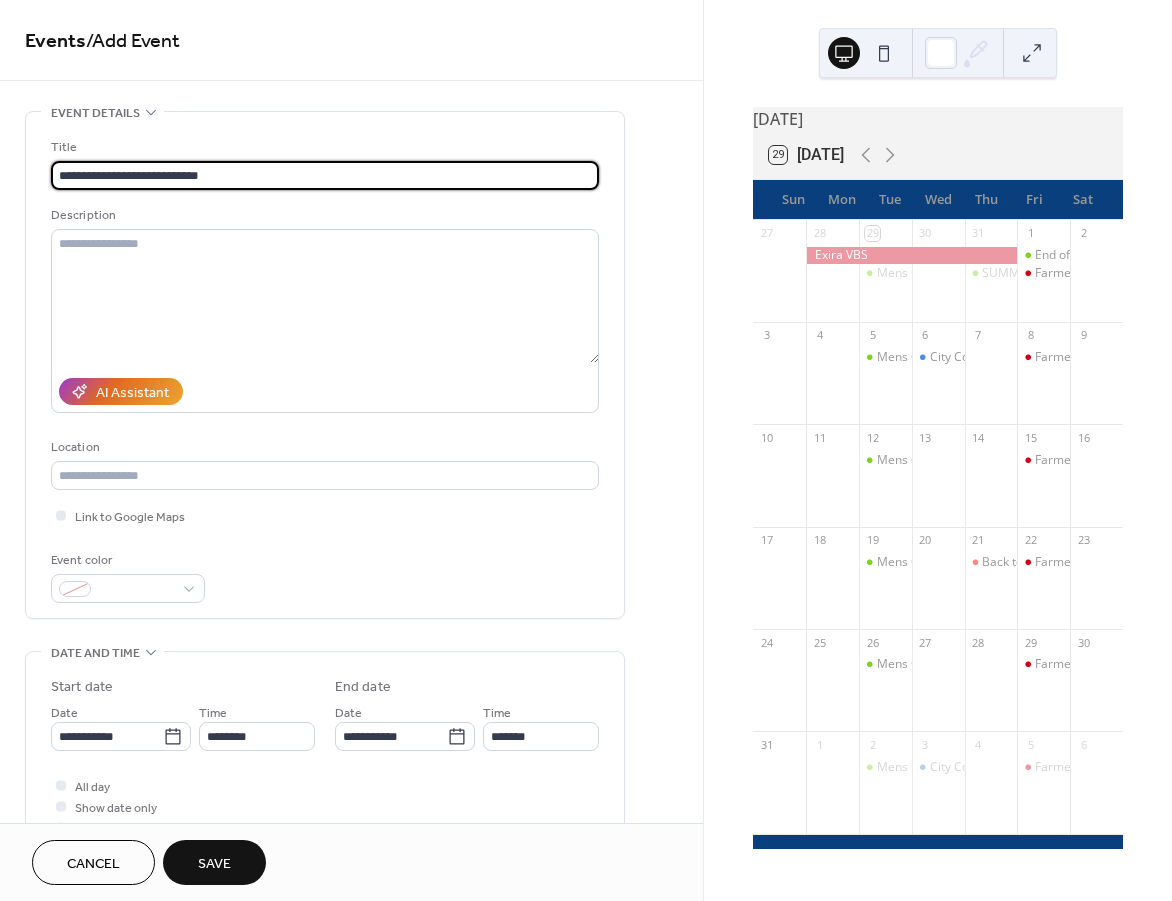type on "**********" 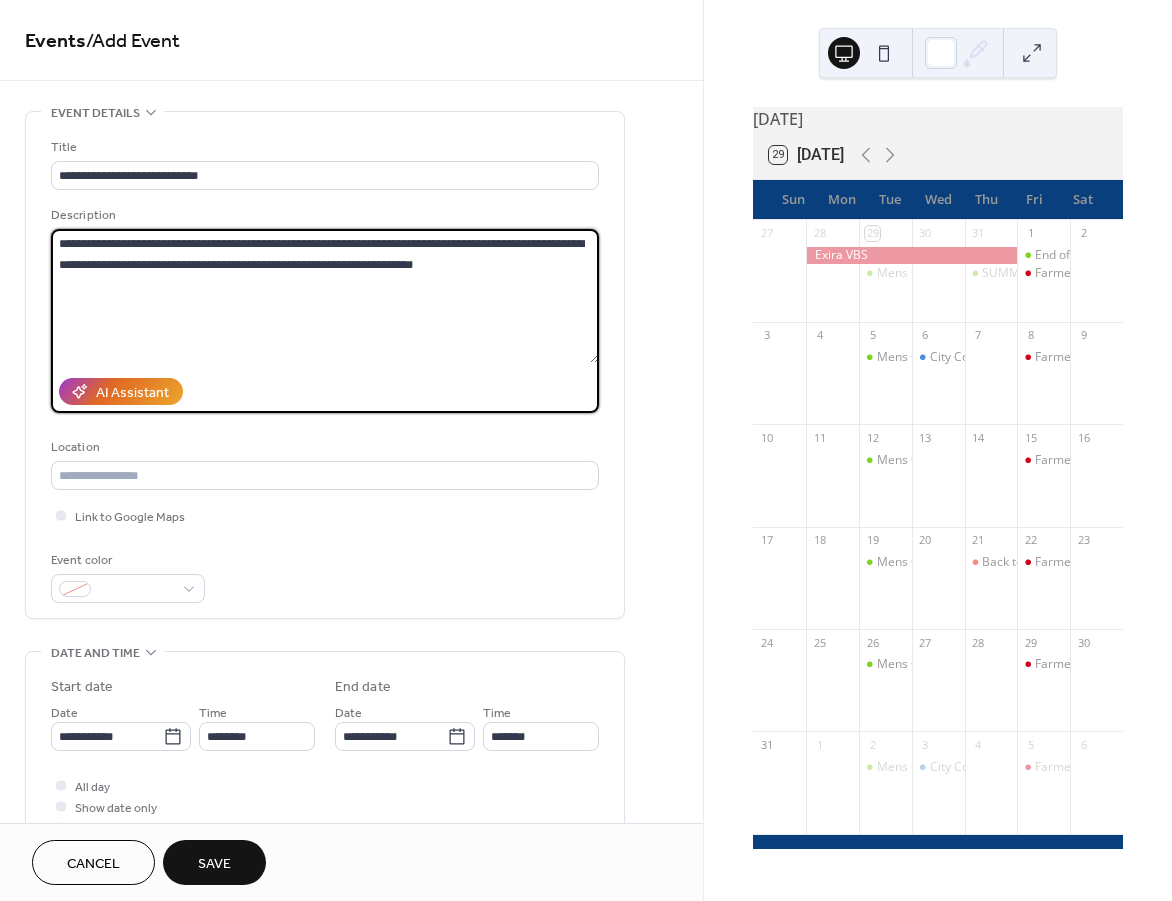 click on "**********" at bounding box center (325, 296) 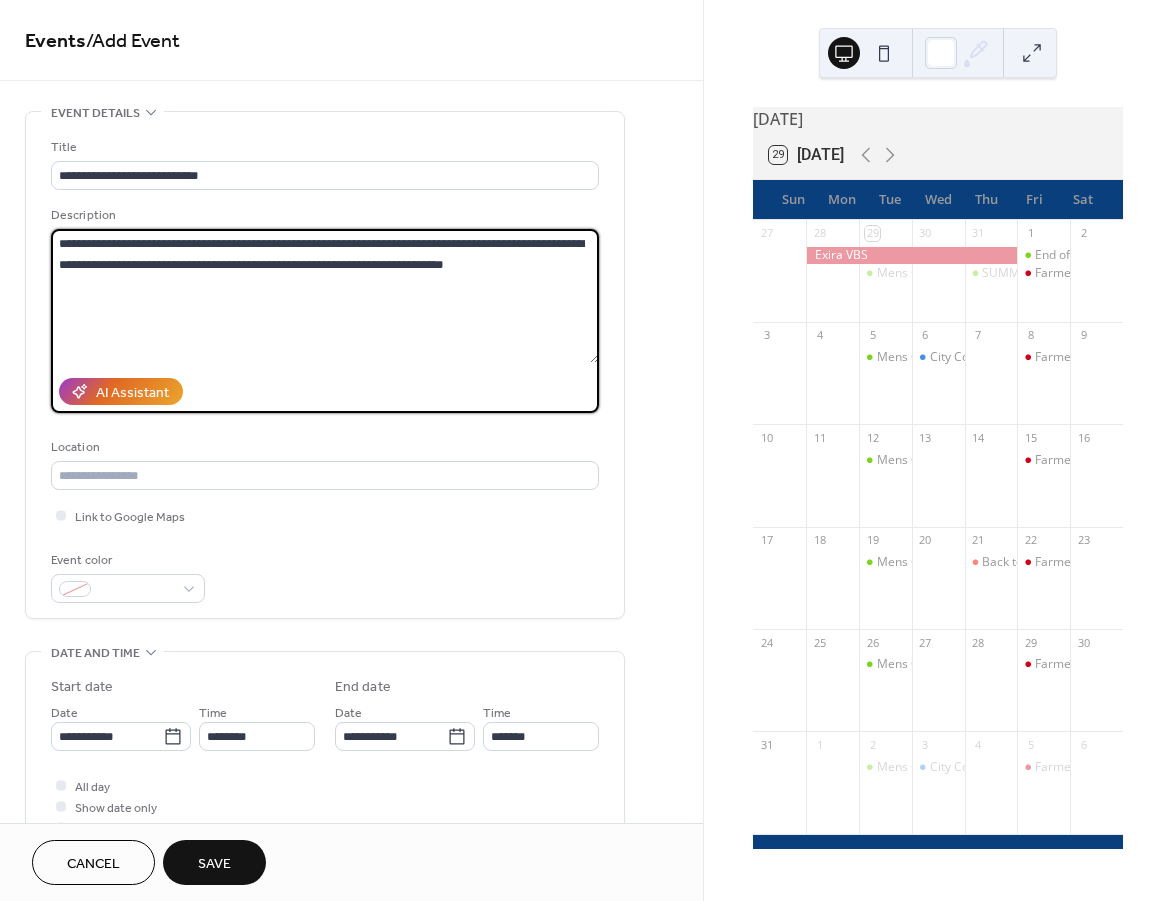 scroll, scrollTop: 100, scrollLeft: 0, axis: vertical 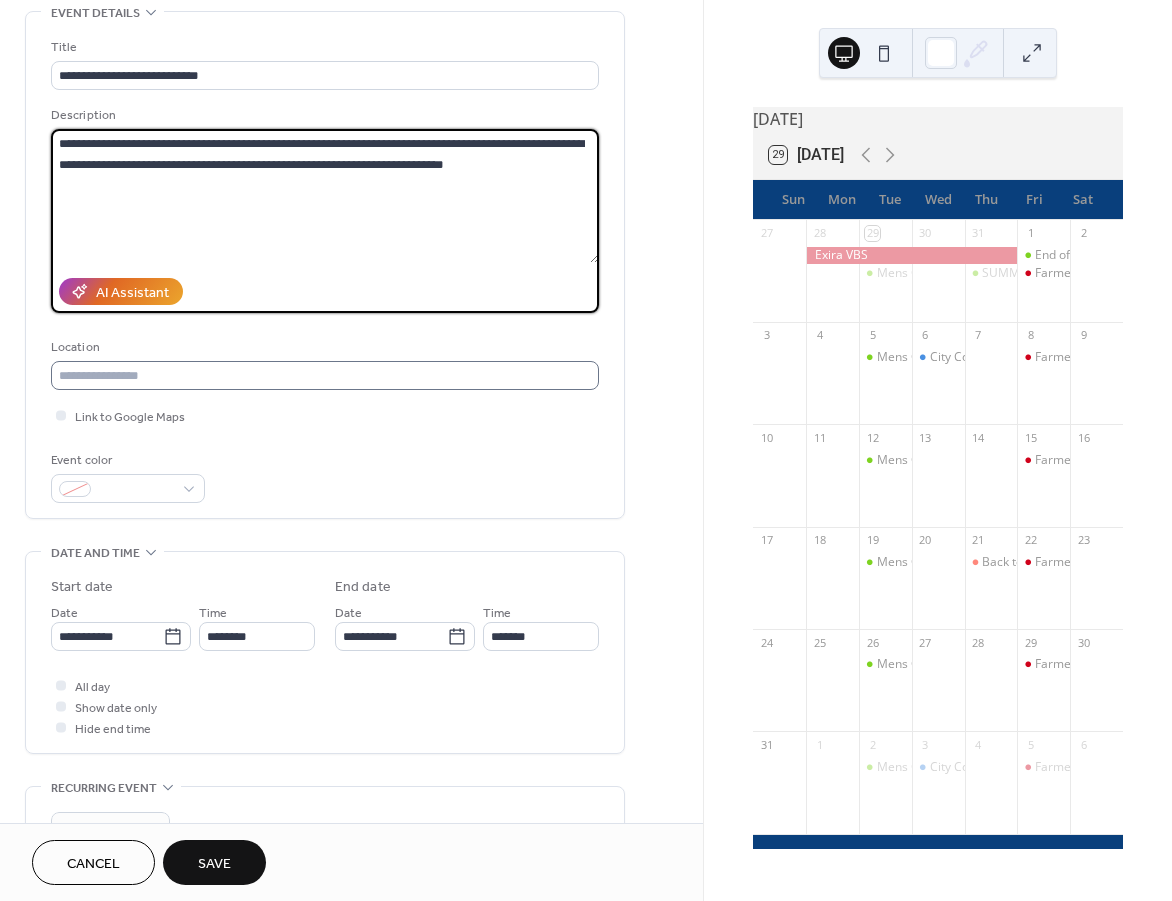 type on "**********" 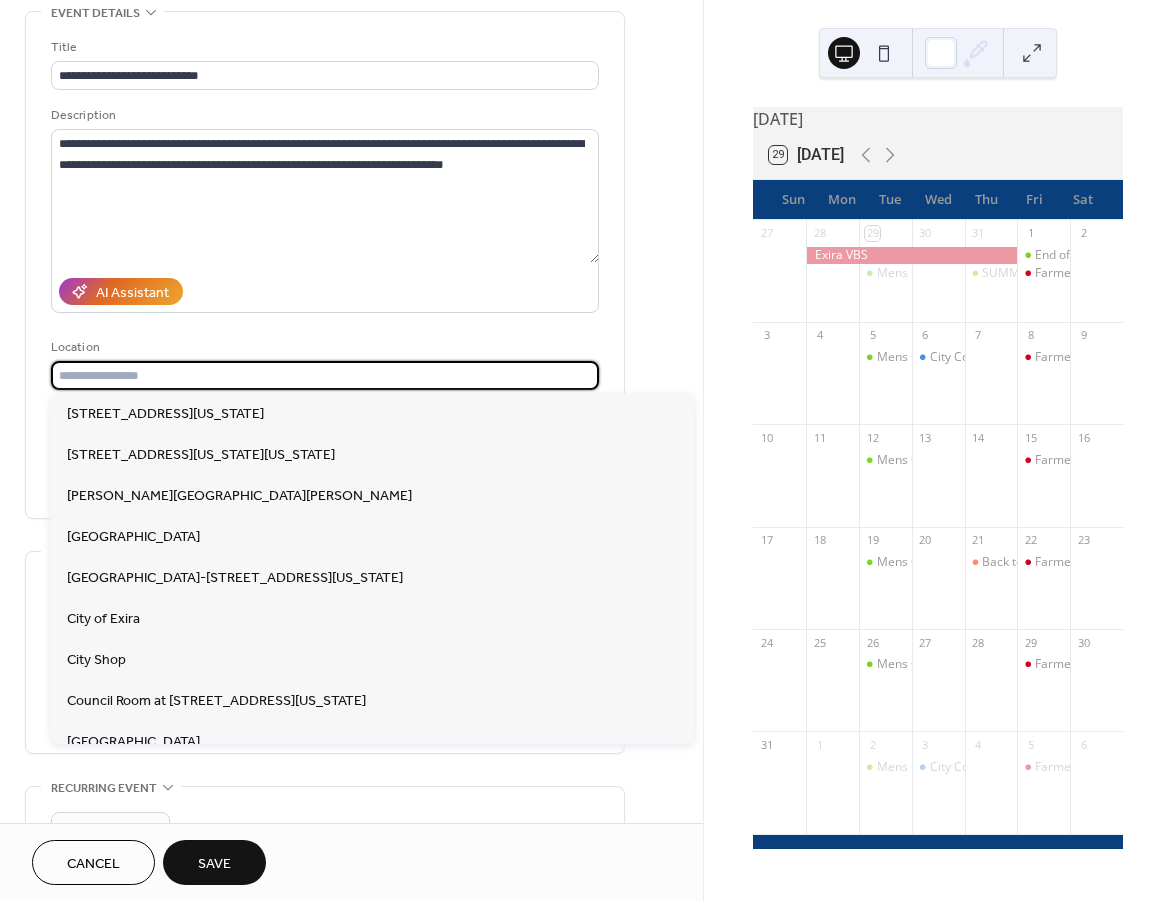 click at bounding box center (325, 375) 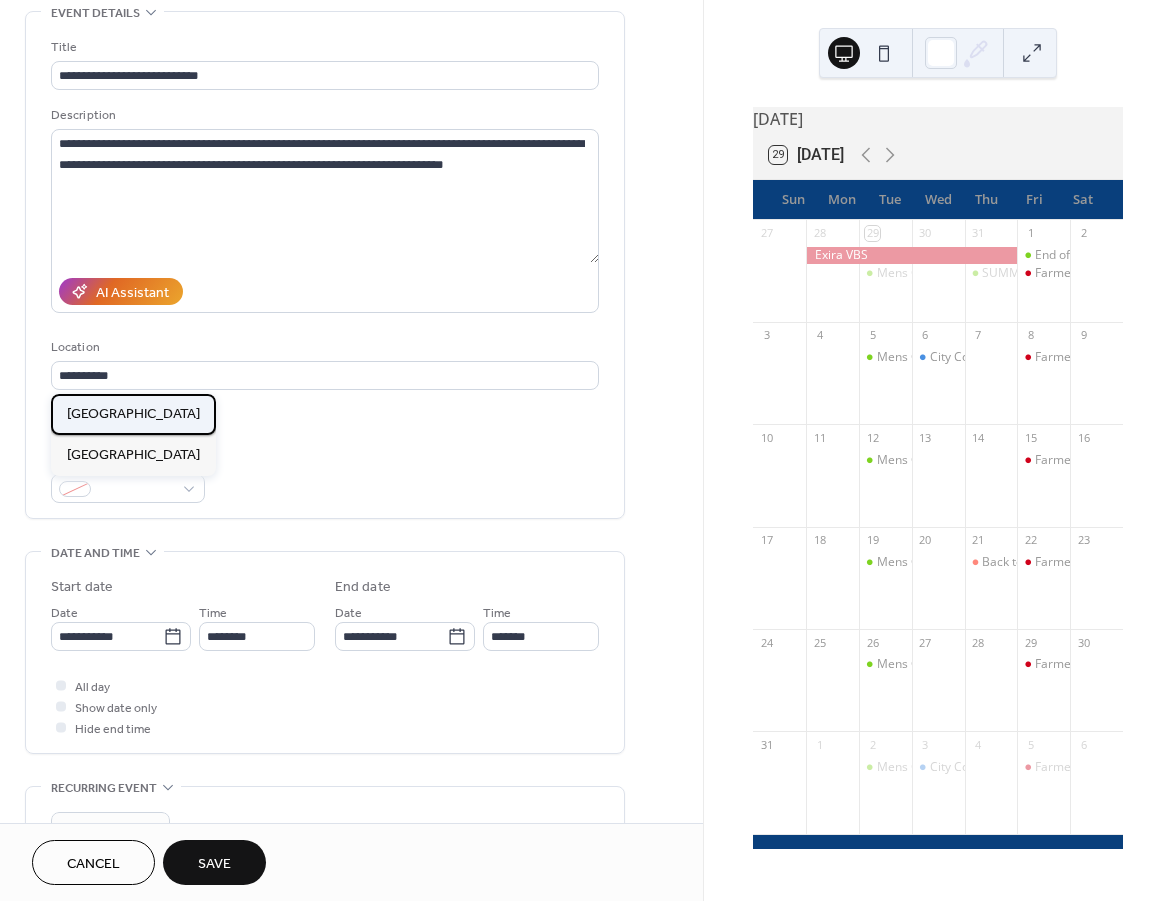click on "Exira Event Center" at bounding box center (133, 414) 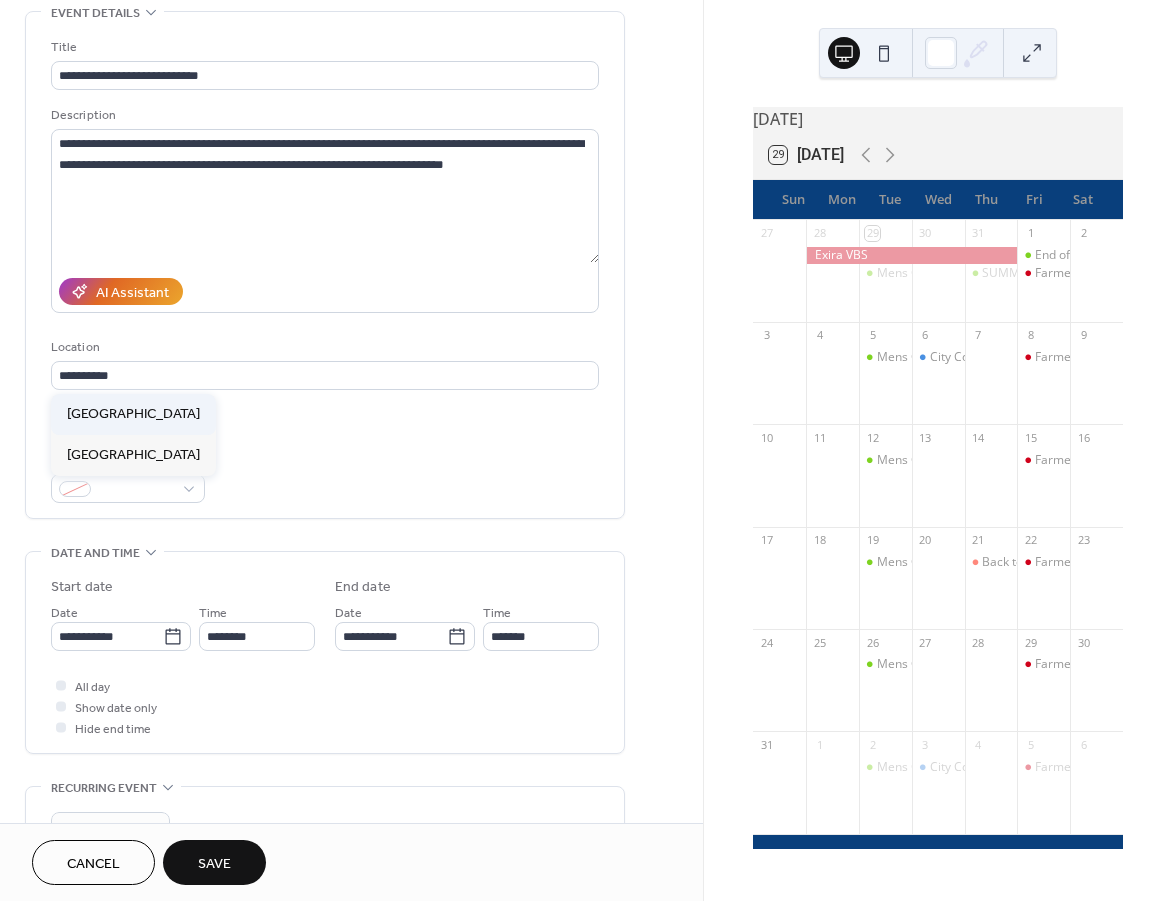 type on "**********" 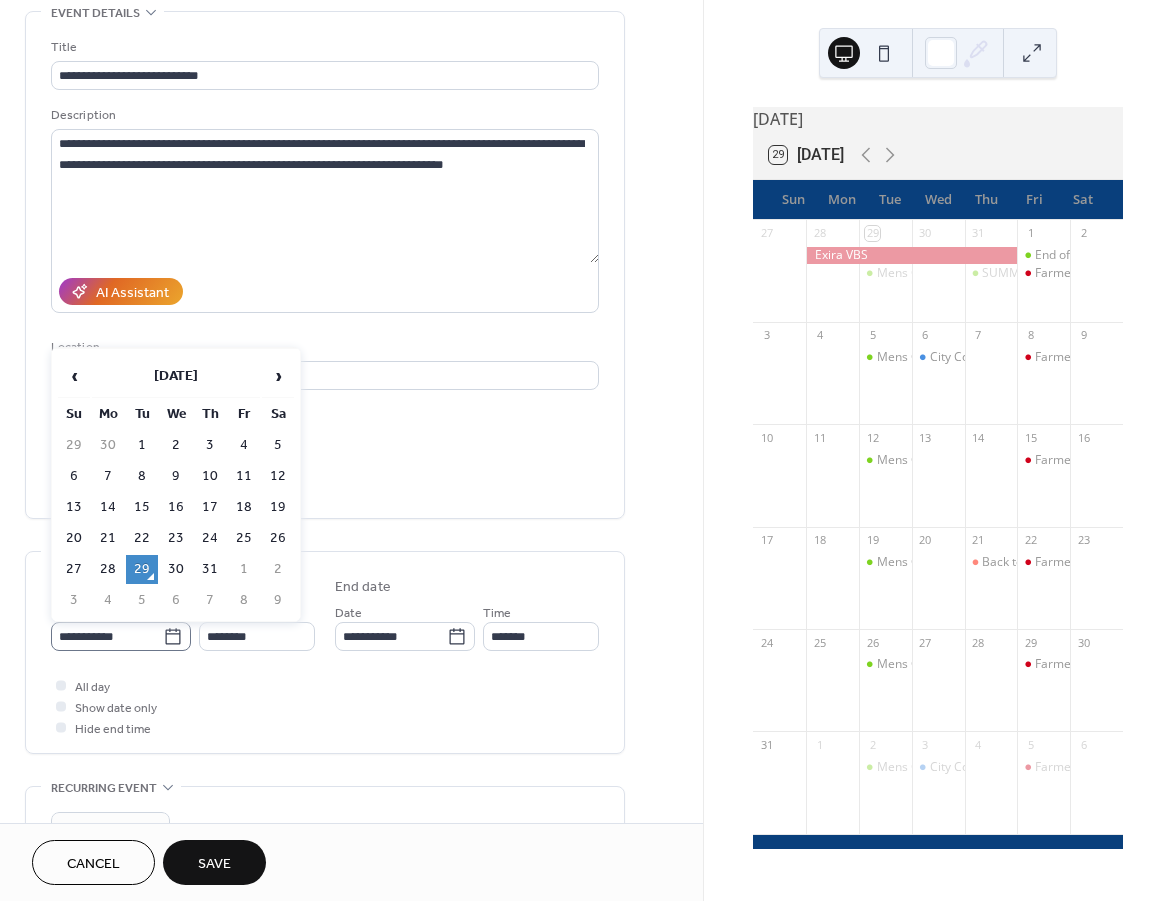click 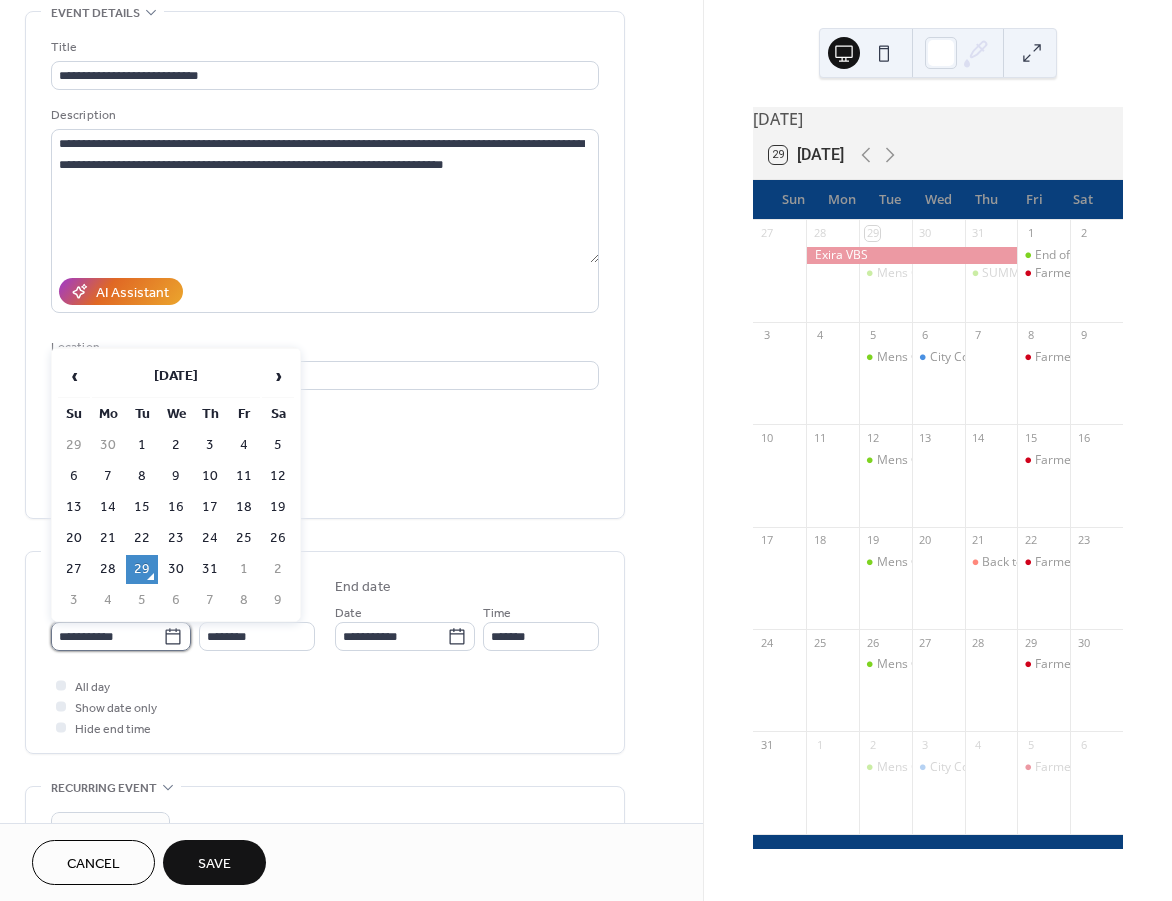 click on "**********" at bounding box center (107, 636) 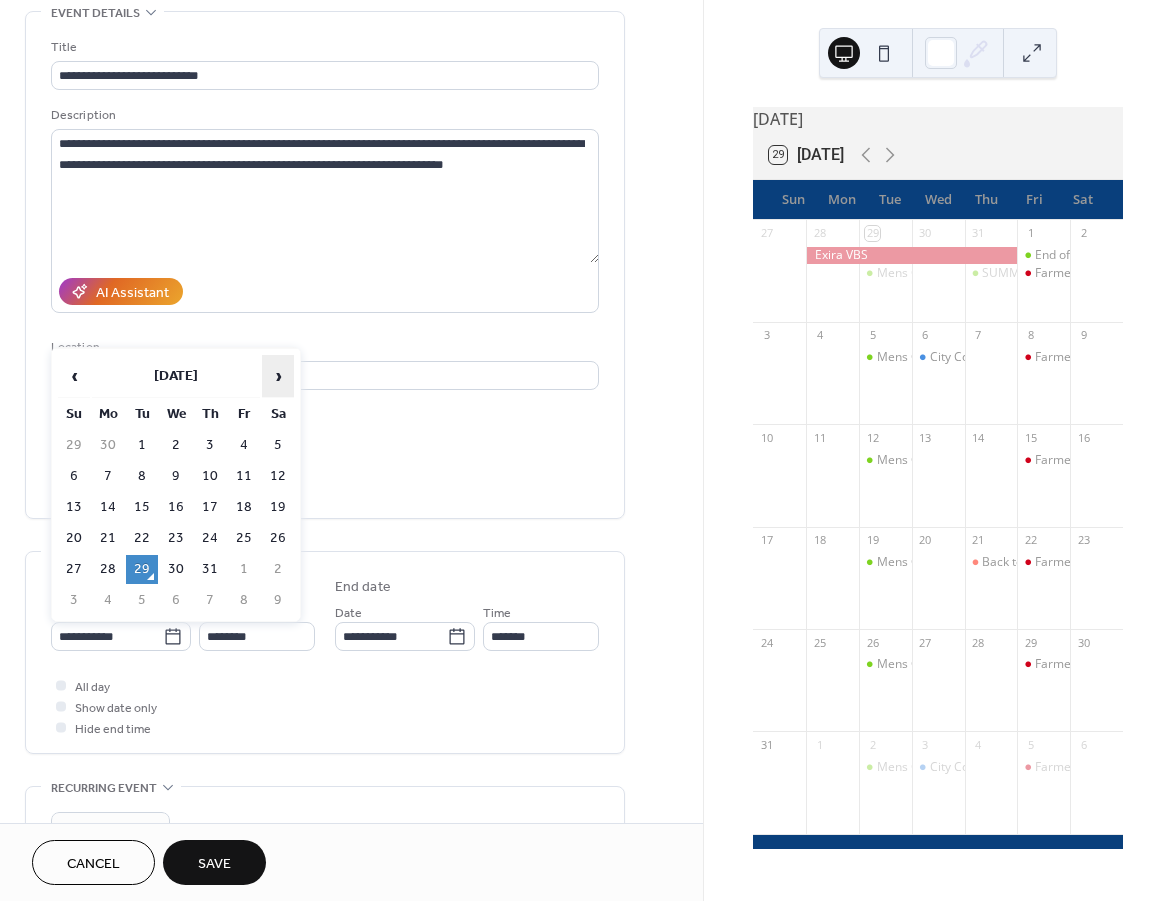 click on "›" at bounding box center [278, 376] 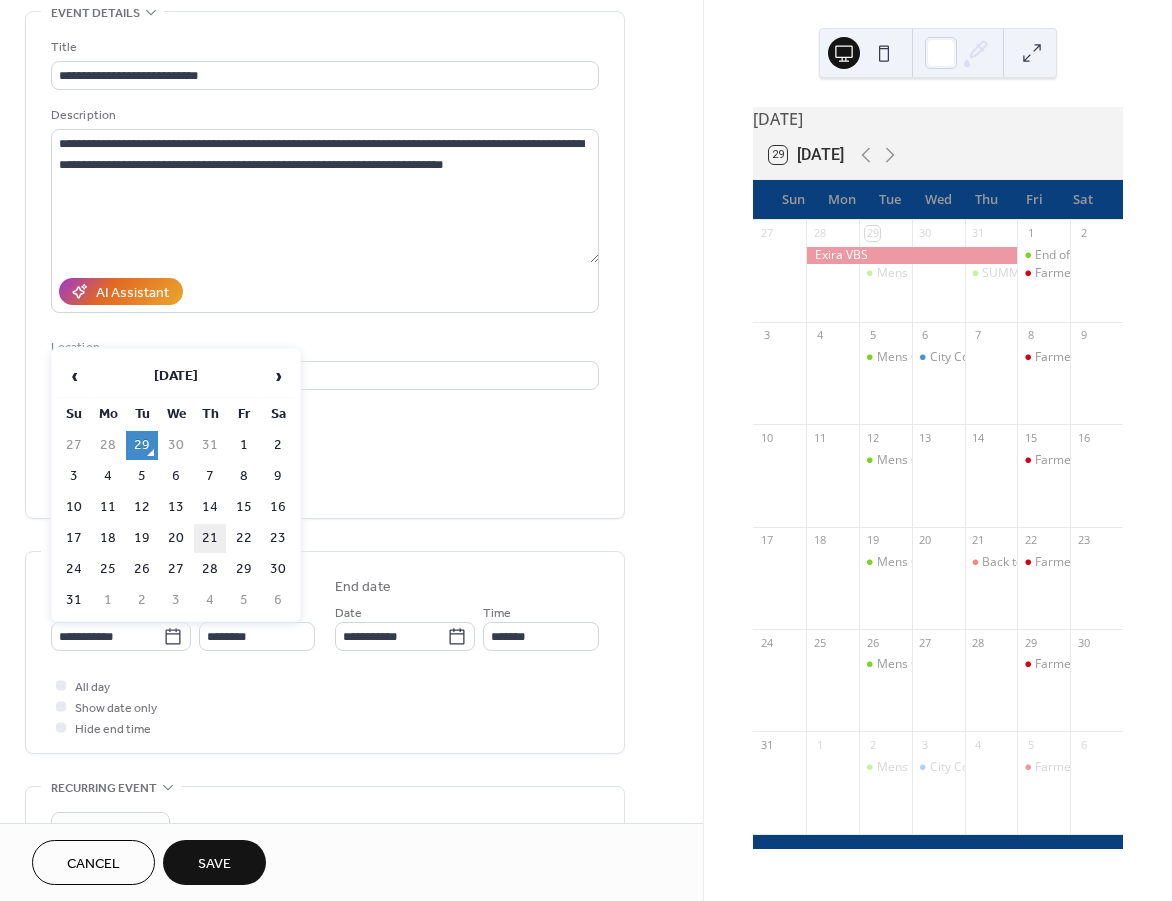 click on "21" at bounding box center (210, 538) 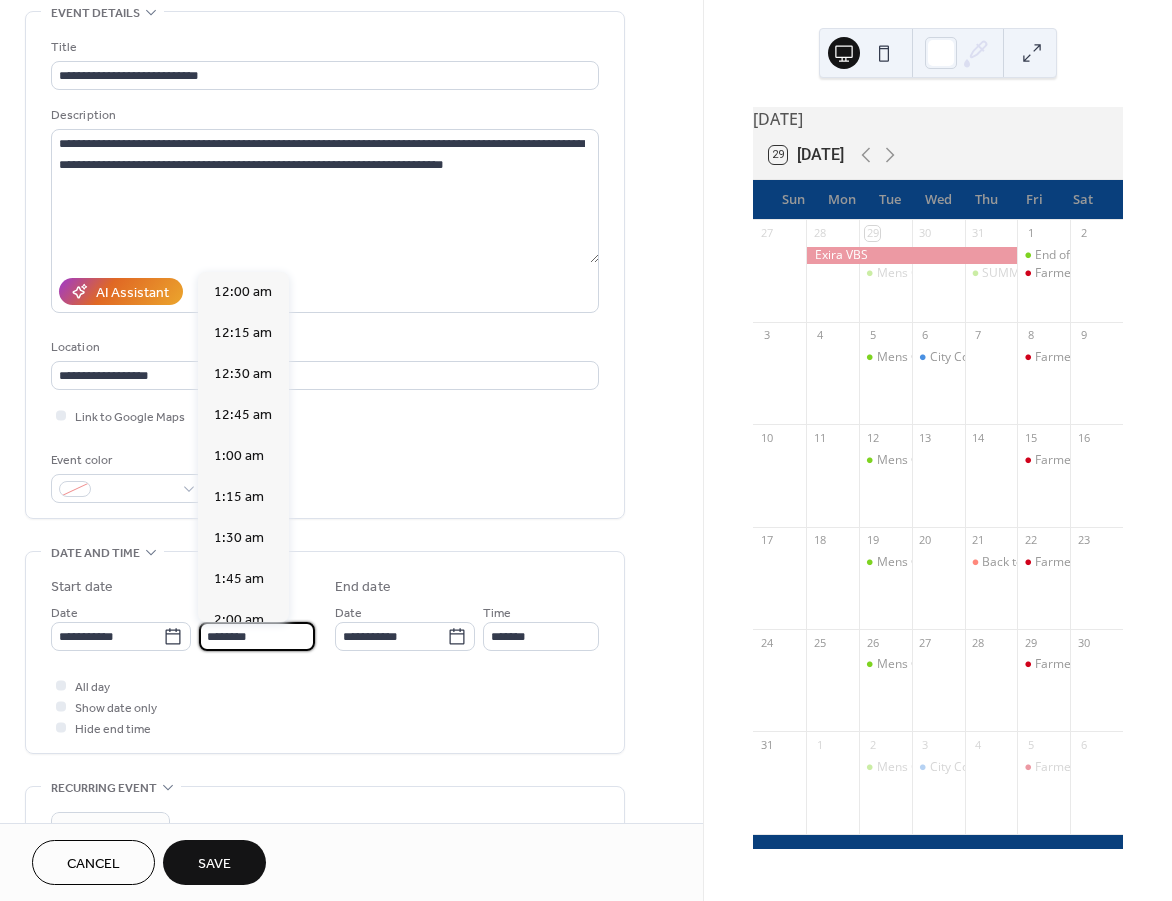 click on "********" at bounding box center [257, 636] 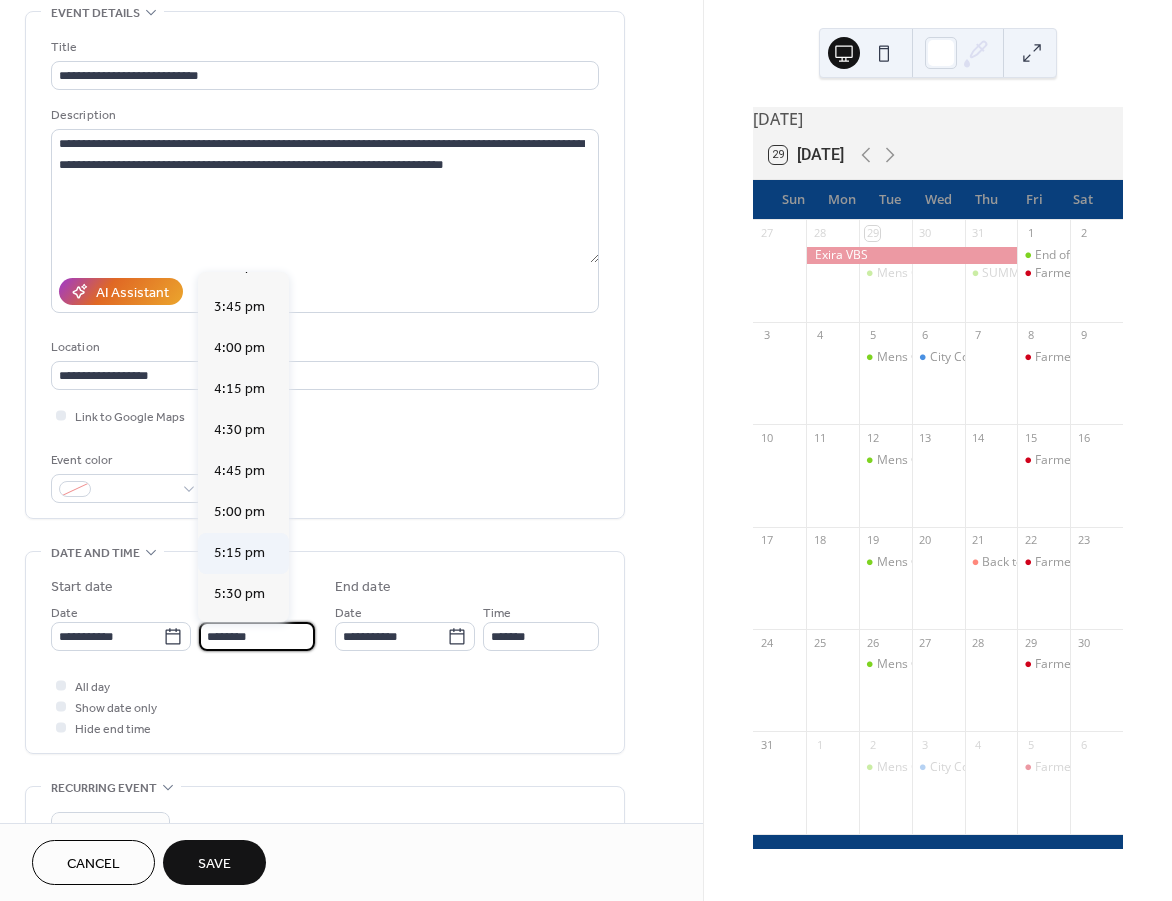 scroll, scrollTop: 2668, scrollLeft: 0, axis: vertical 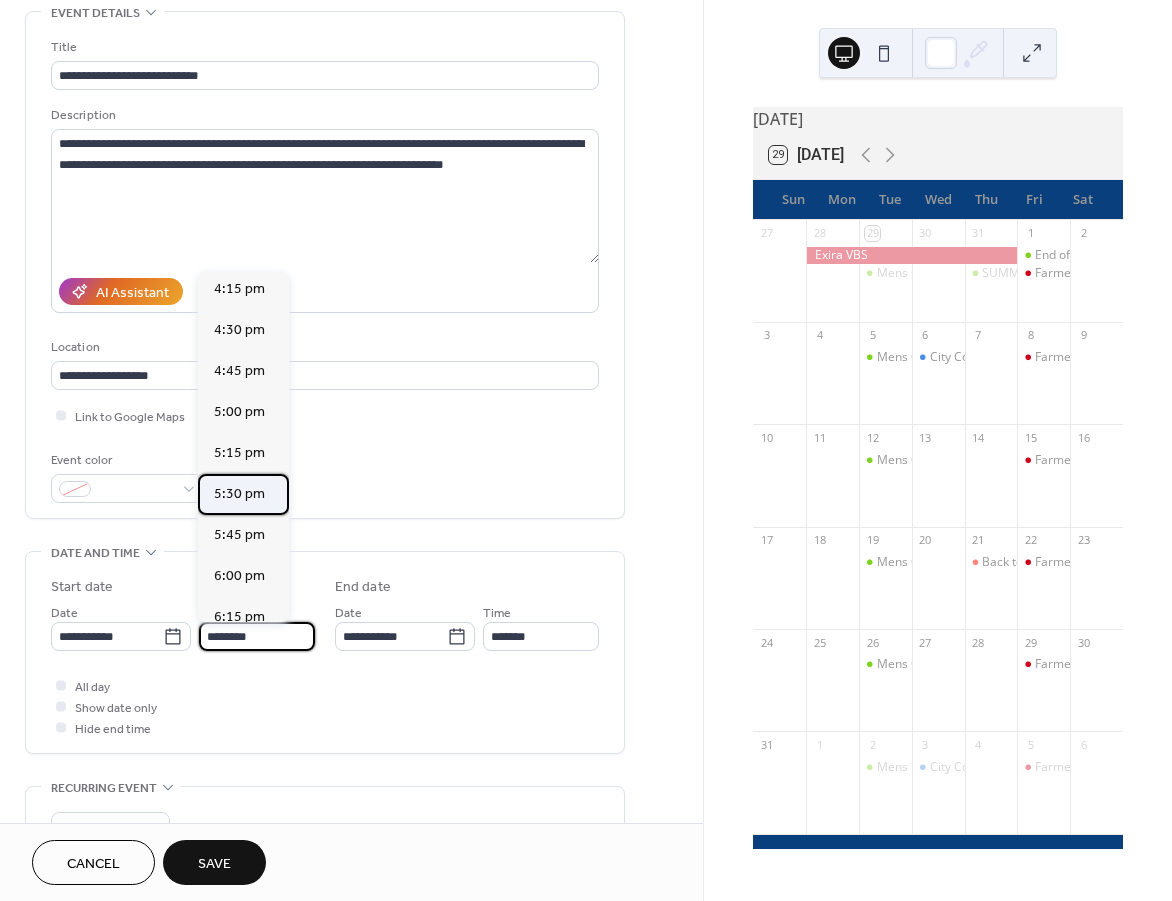 click on "5:30 pm" at bounding box center [239, 494] 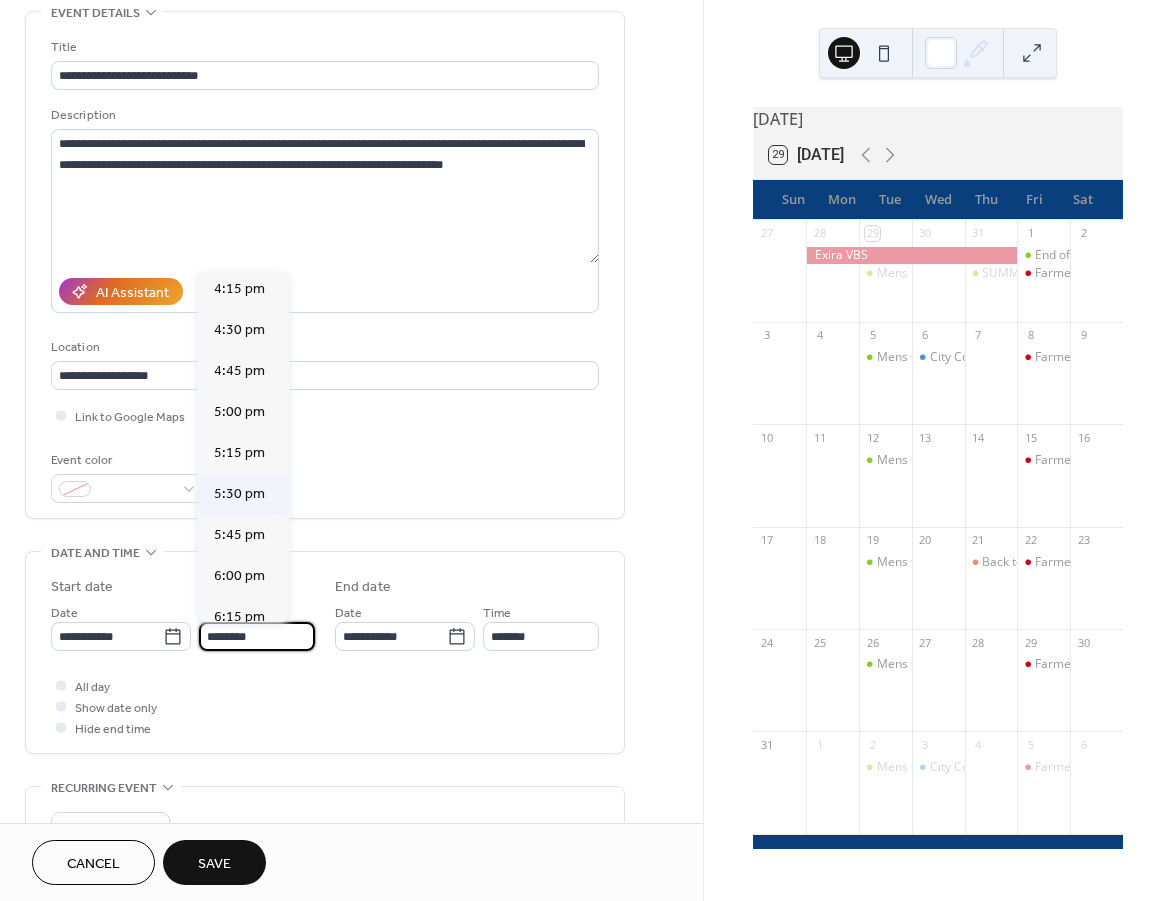 type on "*******" 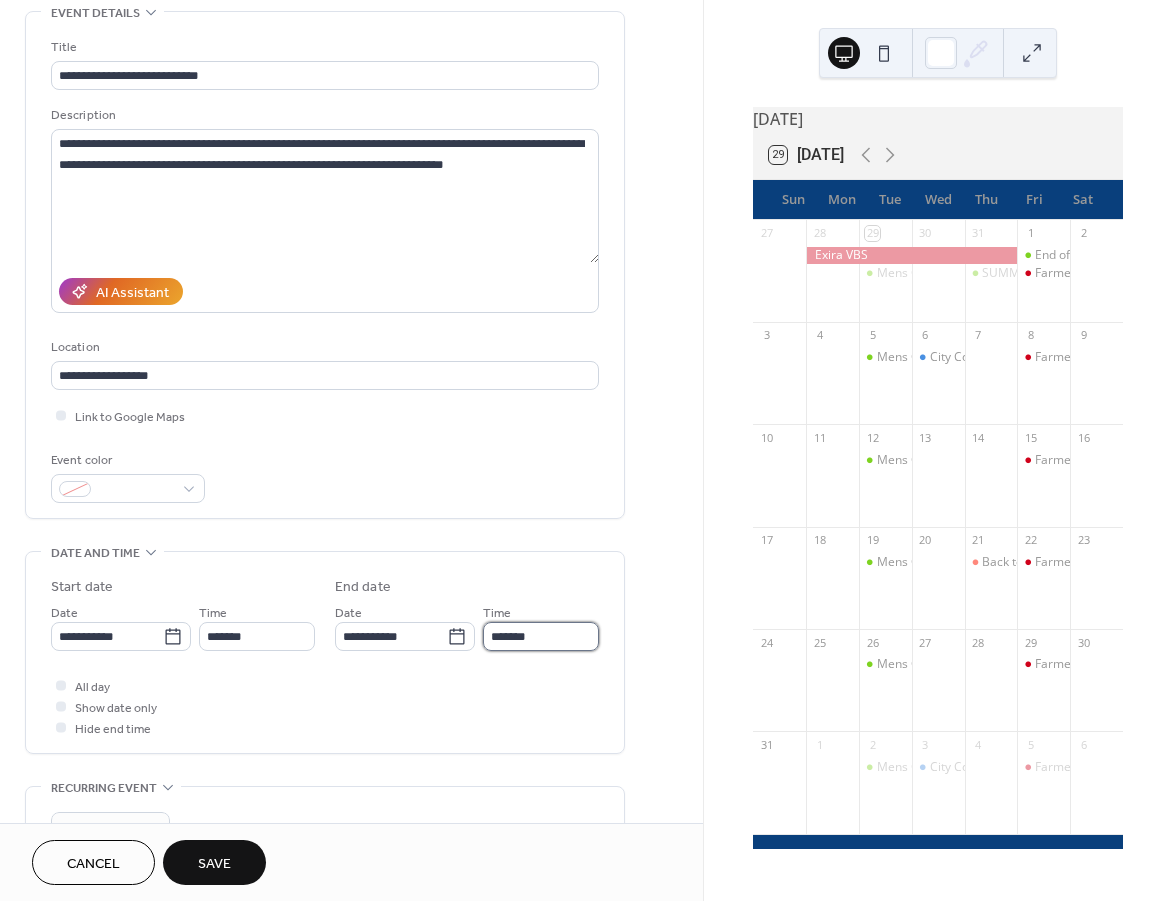 click on "*******" at bounding box center [541, 636] 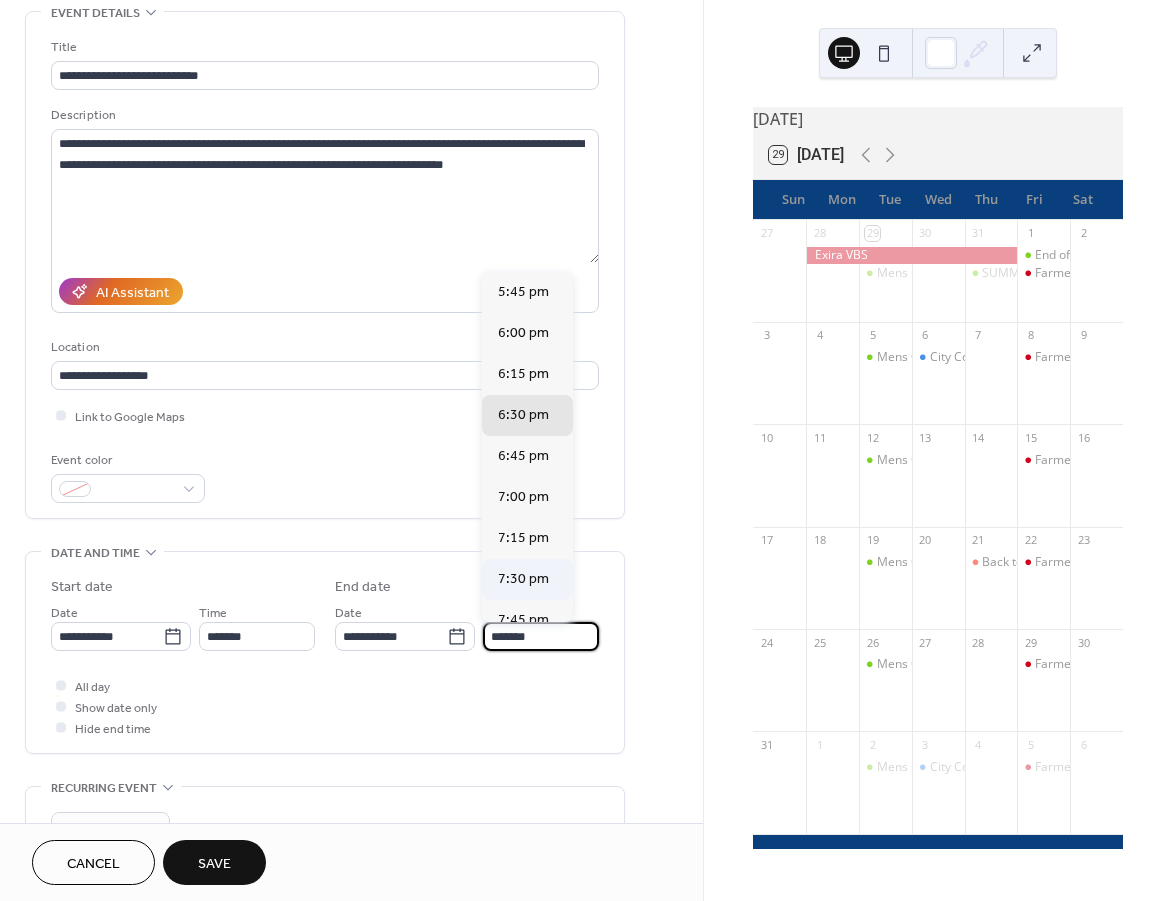scroll, scrollTop: 200, scrollLeft: 0, axis: vertical 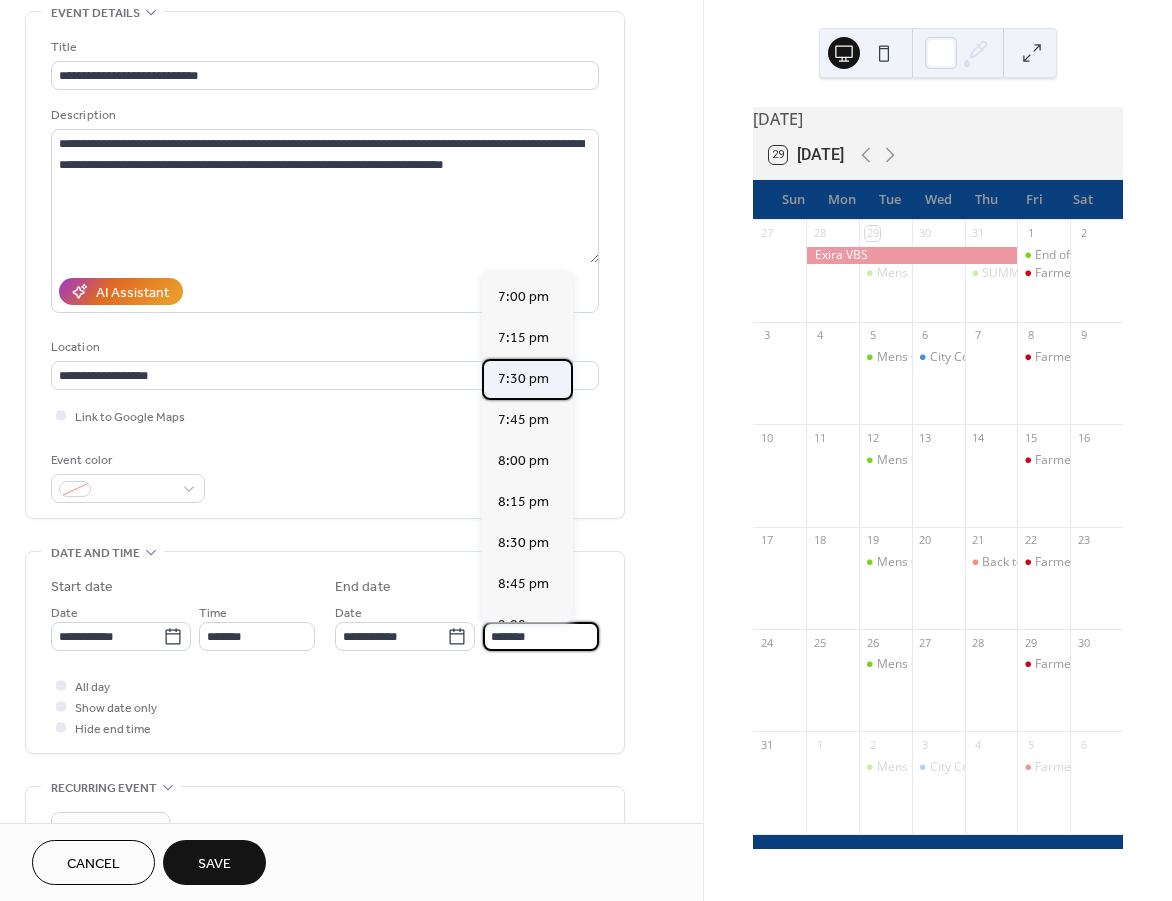 click on "7:30 pm" at bounding box center (523, 379) 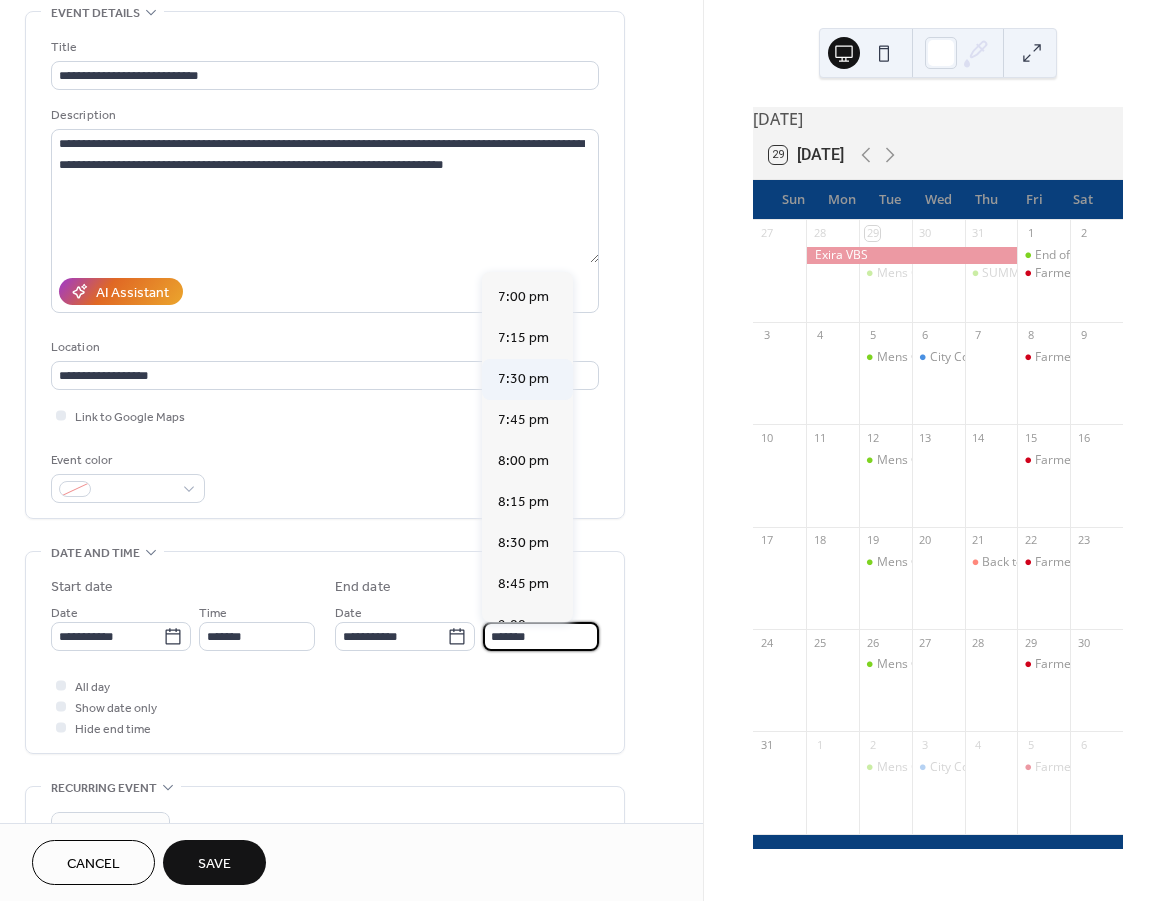 type on "*******" 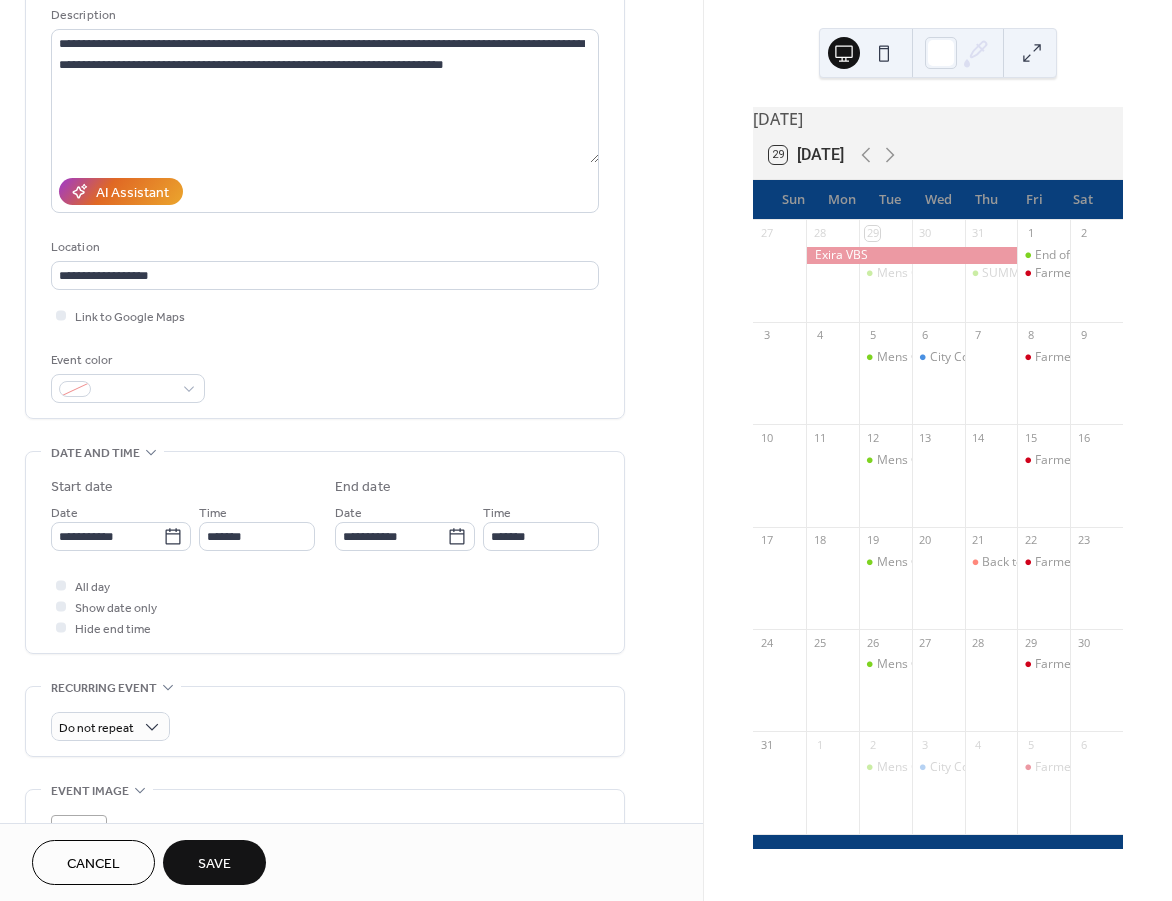 scroll, scrollTop: 300, scrollLeft: 0, axis: vertical 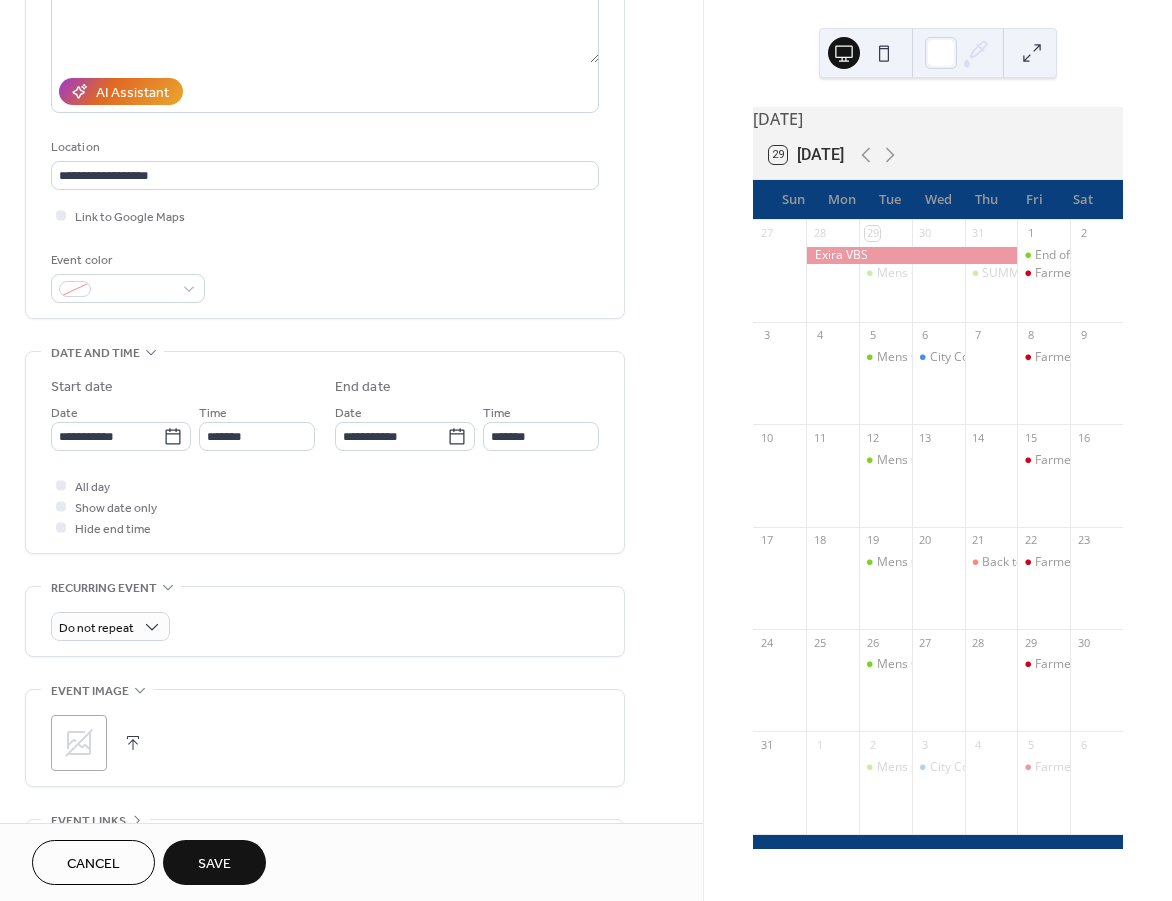 click on "Save" at bounding box center [214, 862] 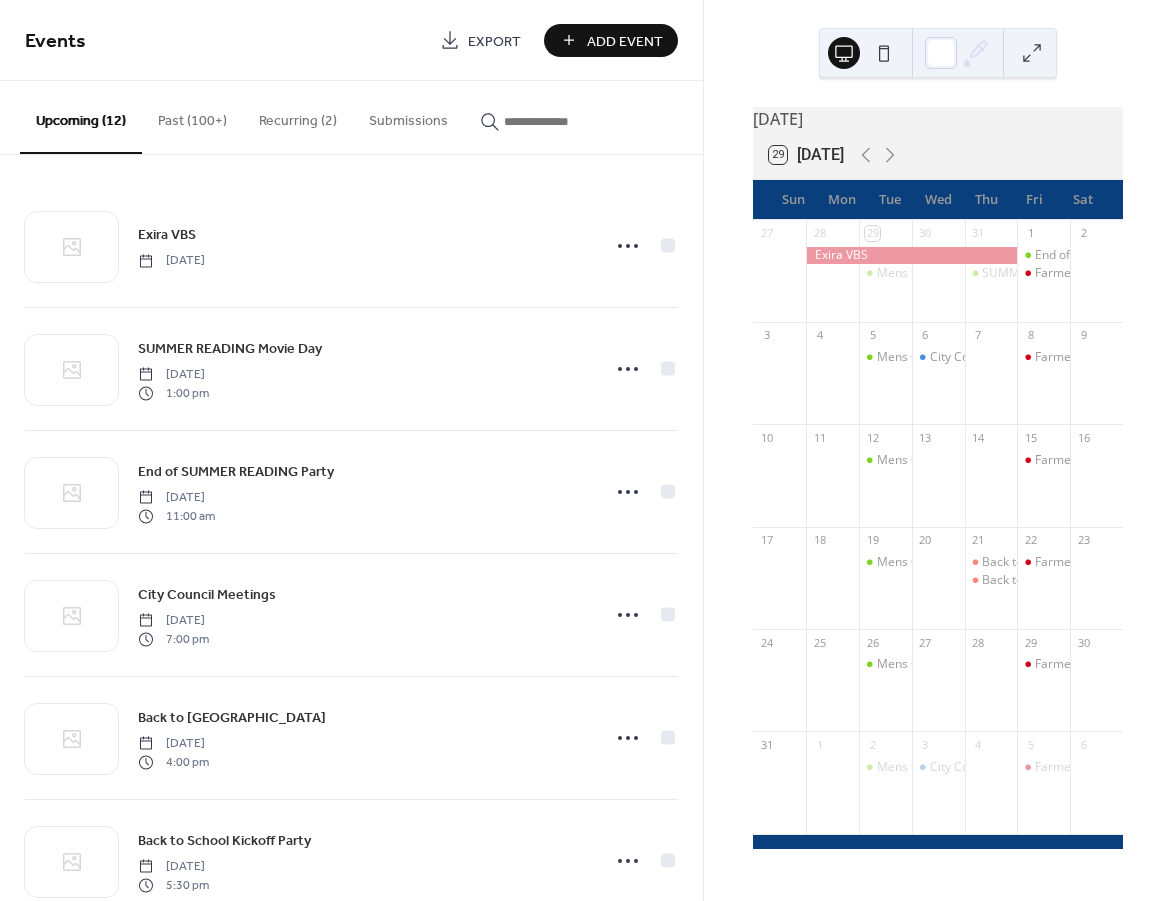 click on "Add Event" at bounding box center (625, 41) 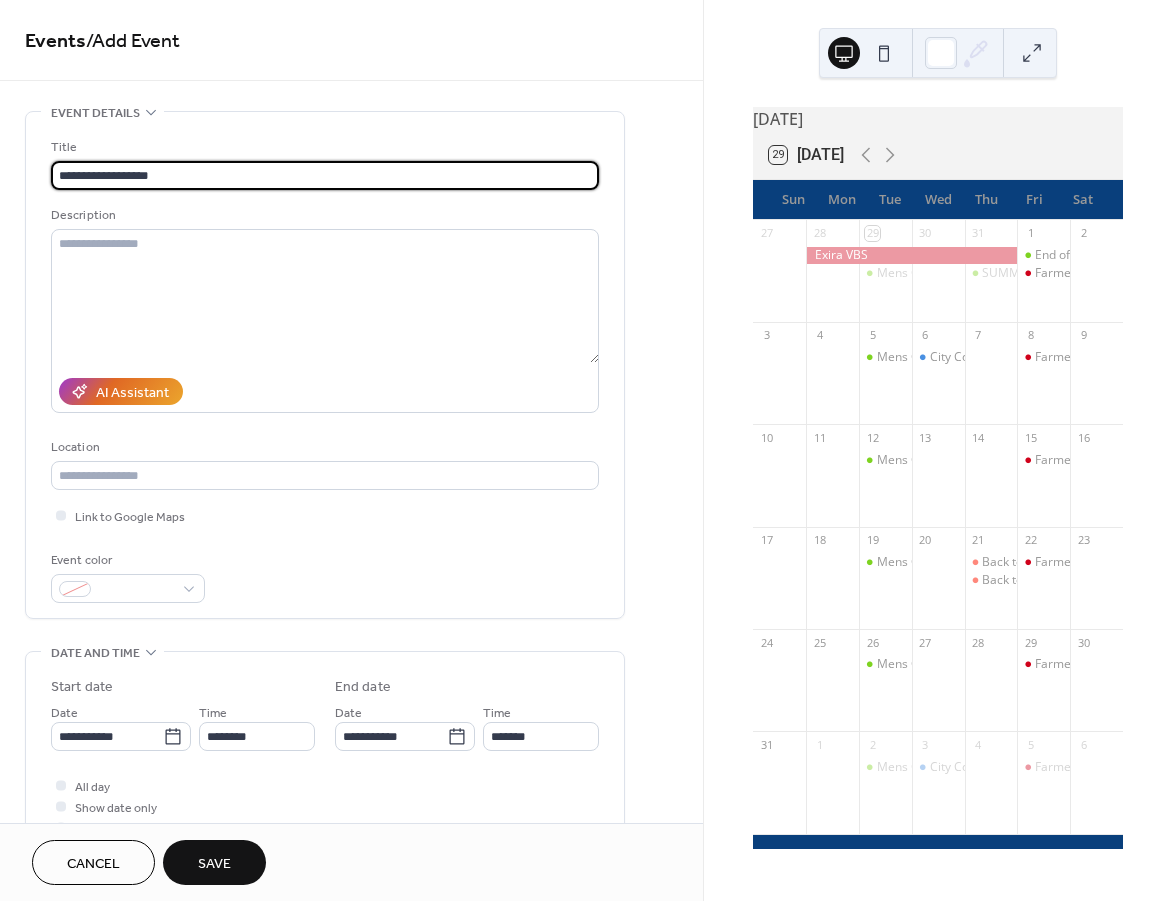 type on "**********" 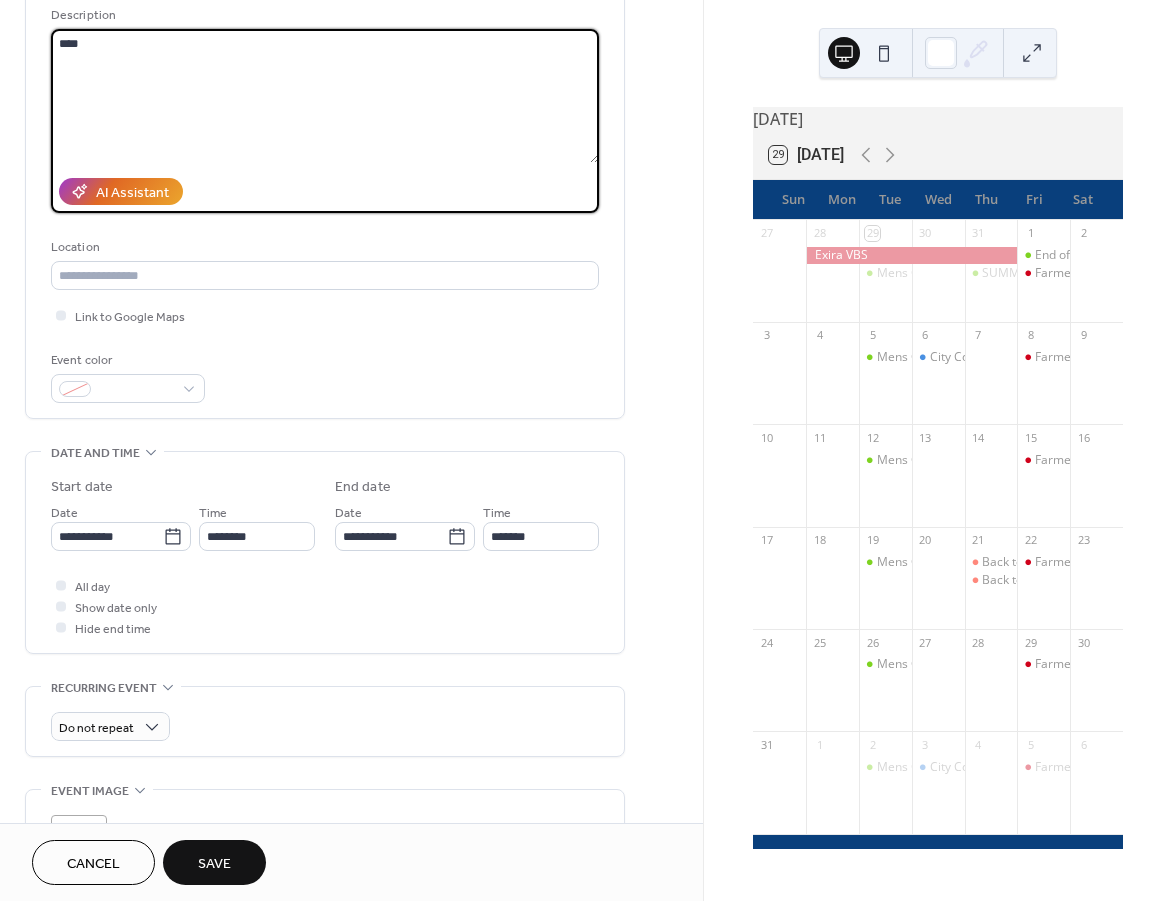 scroll, scrollTop: 400, scrollLeft: 0, axis: vertical 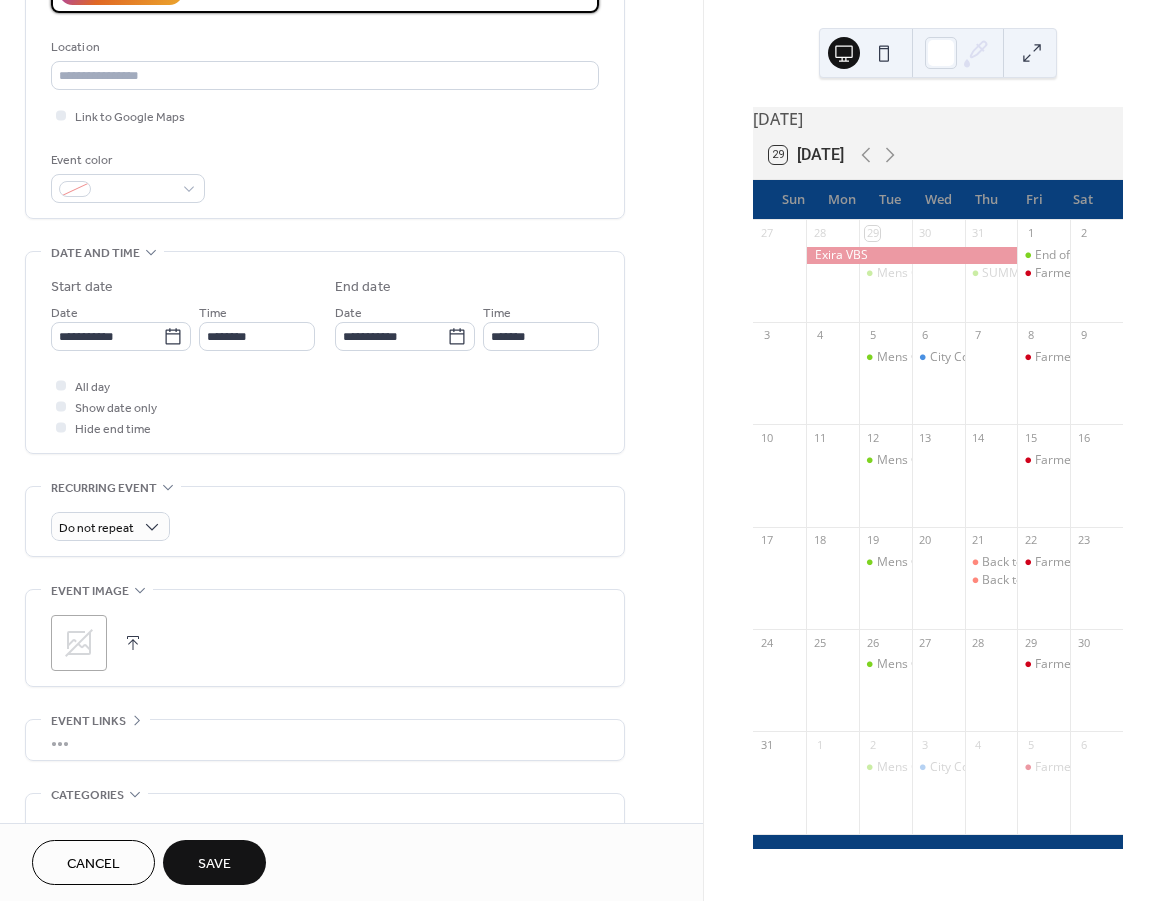 type on "****" 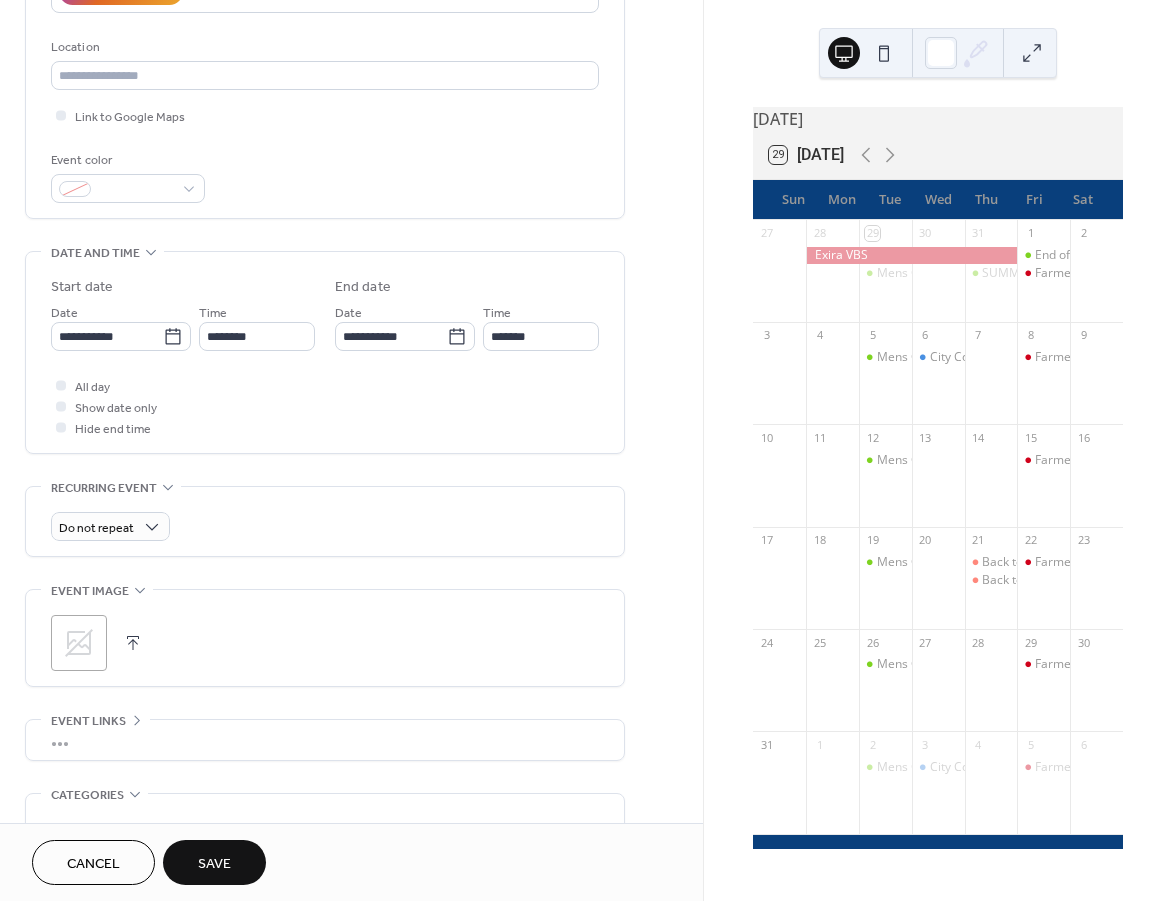 click 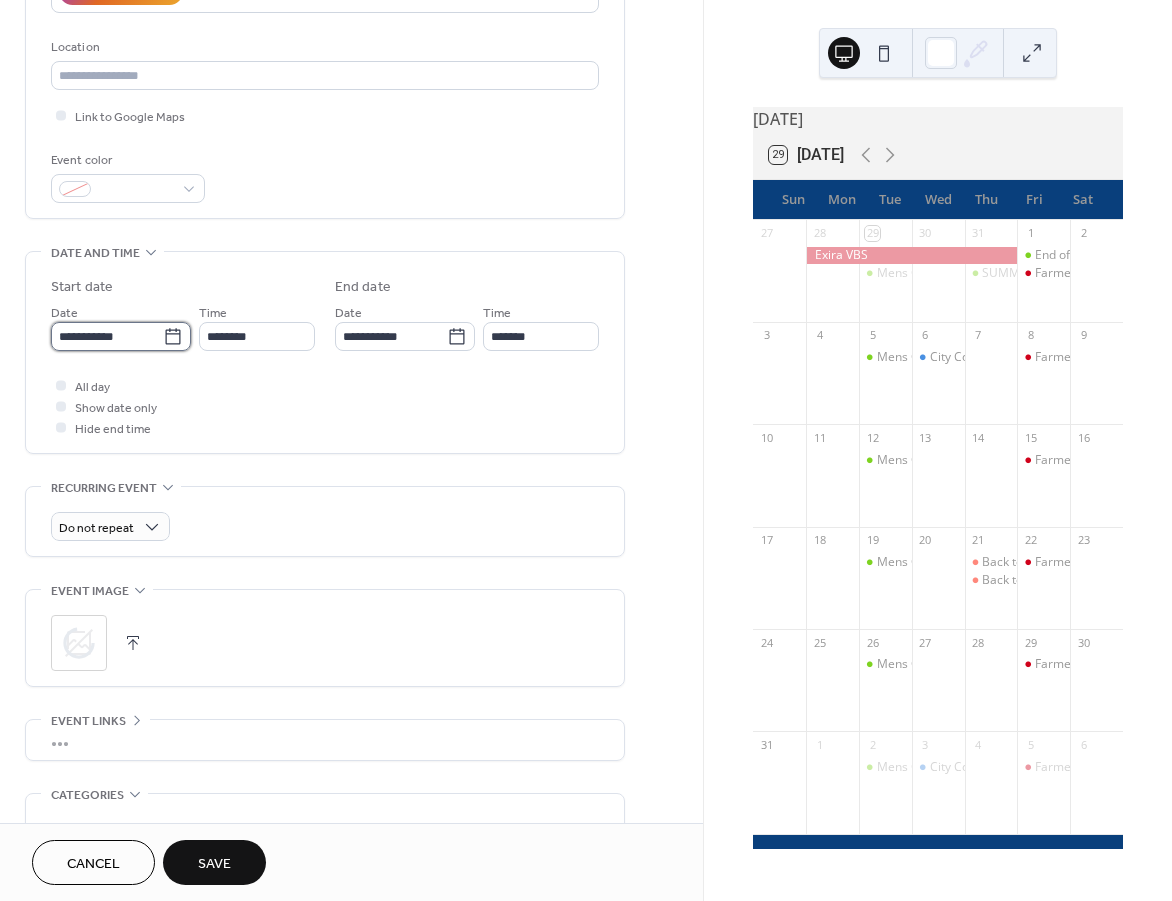 click on "**********" at bounding box center (107, 336) 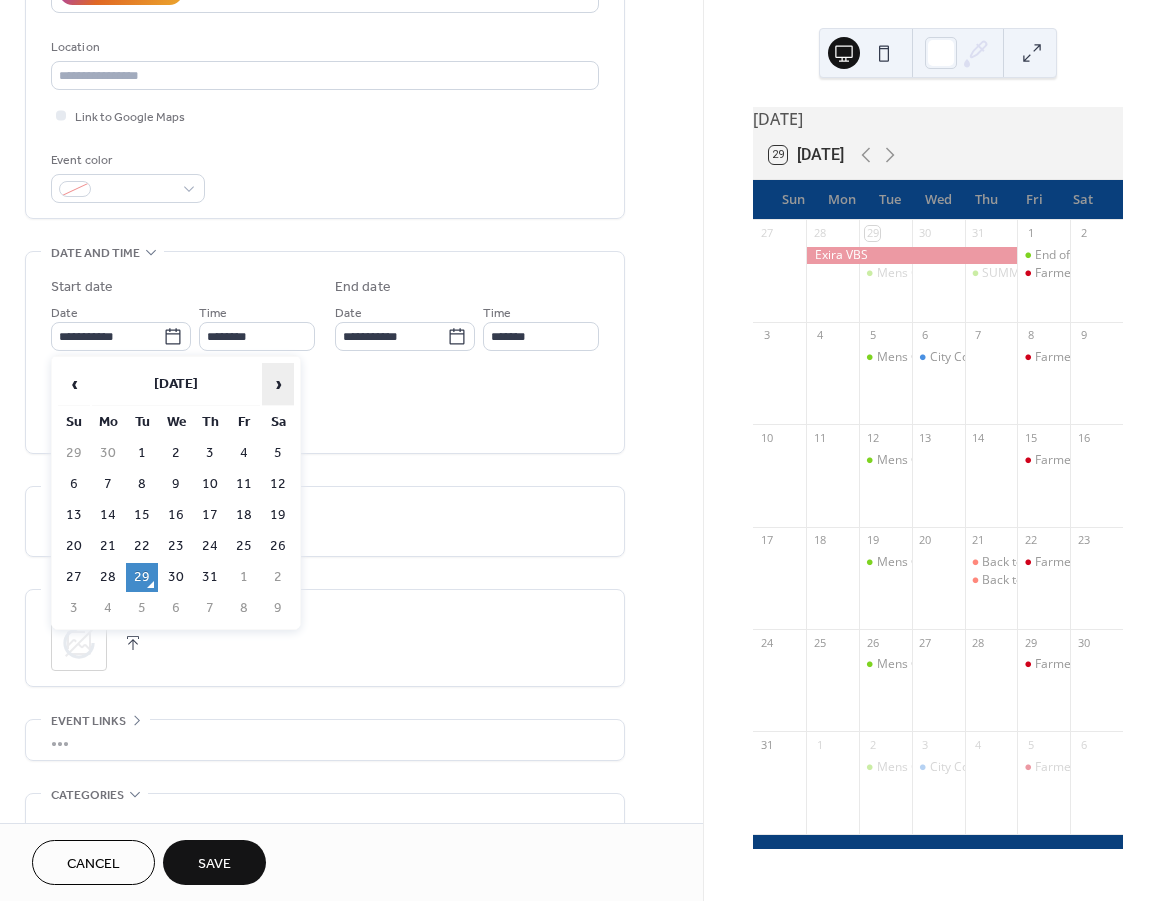 click on "›" at bounding box center (278, 384) 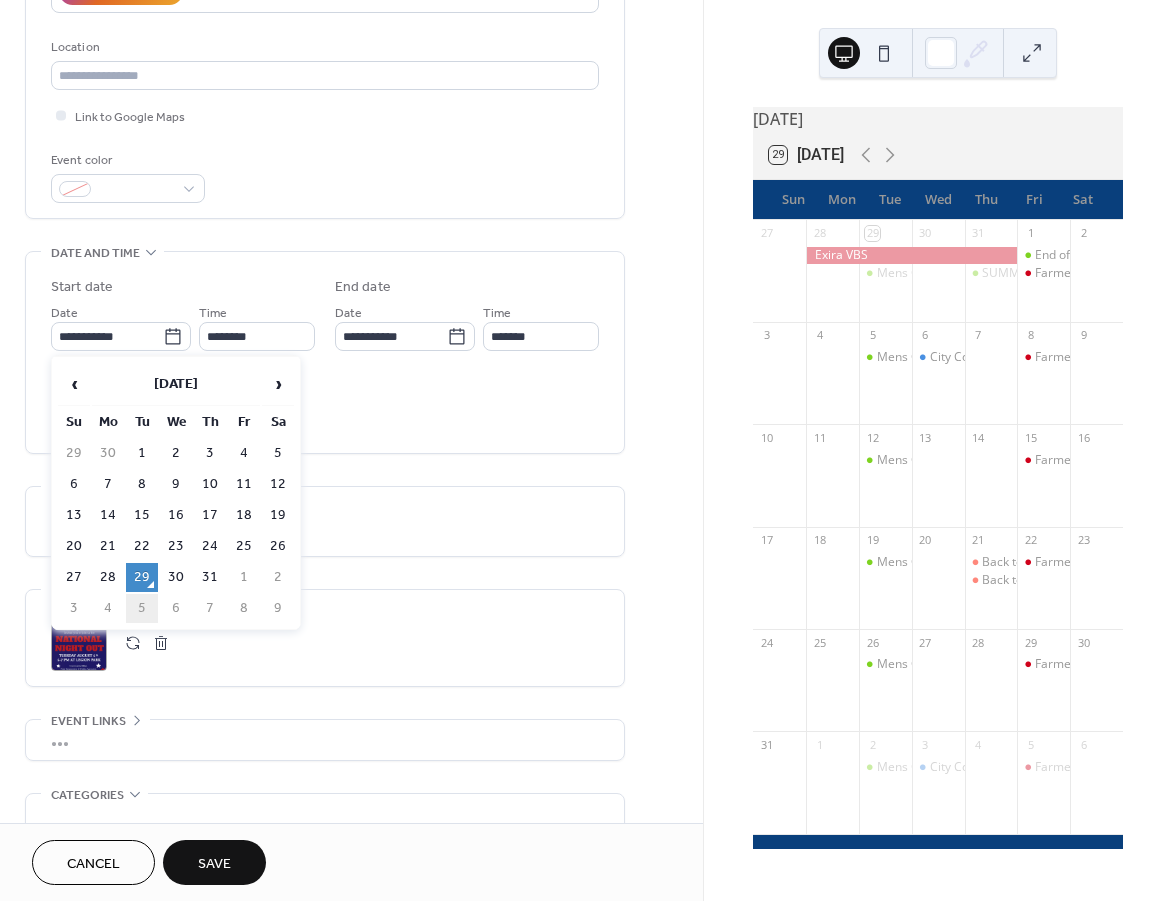 click on "5" at bounding box center [142, 608] 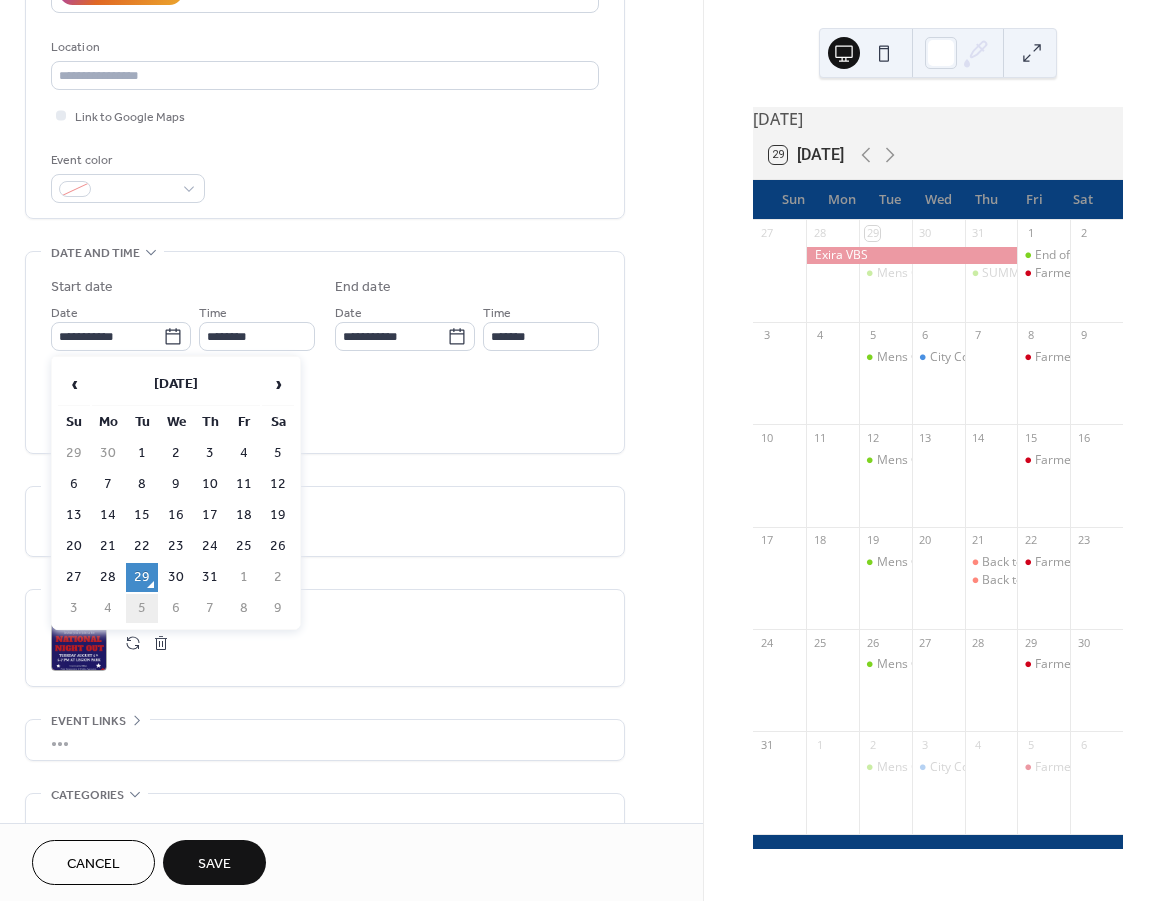 type on "**********" 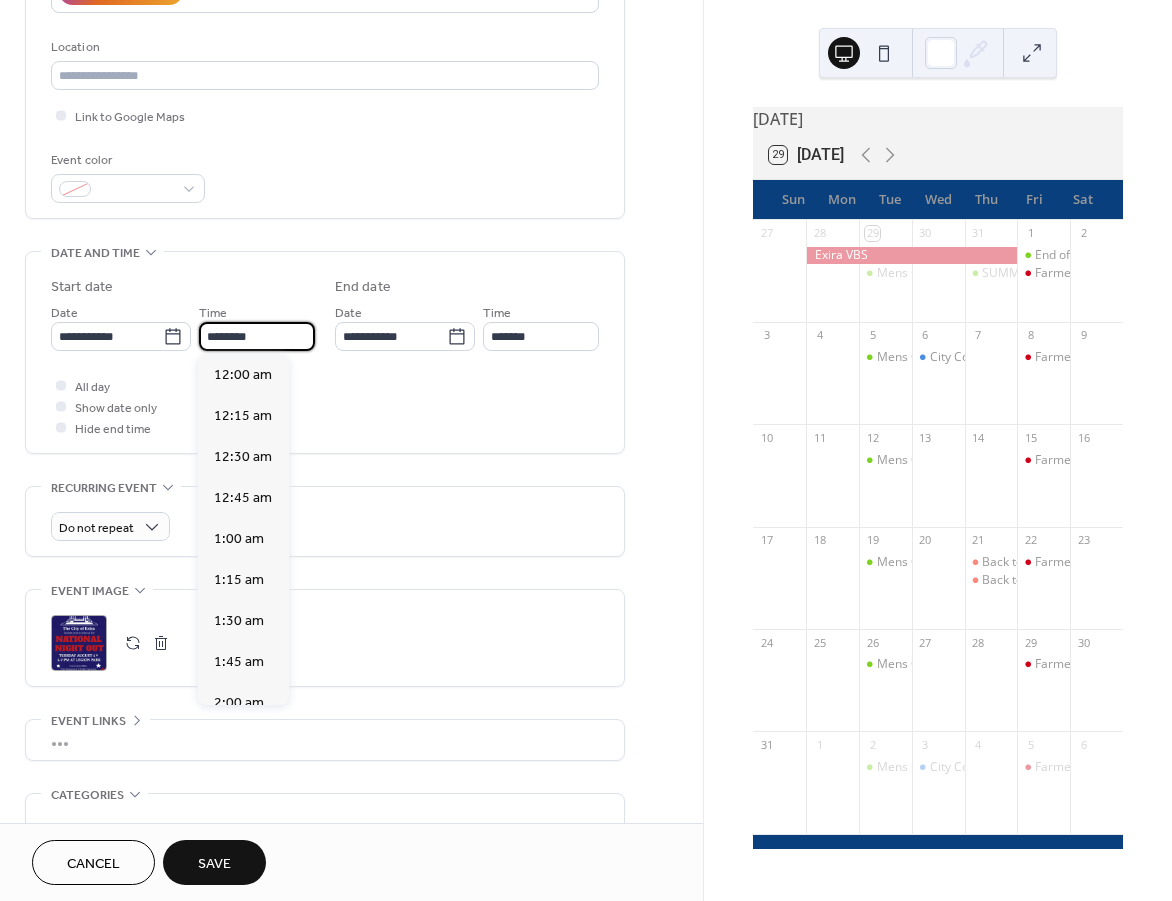 click on "********" at bounding box center (257, 336) 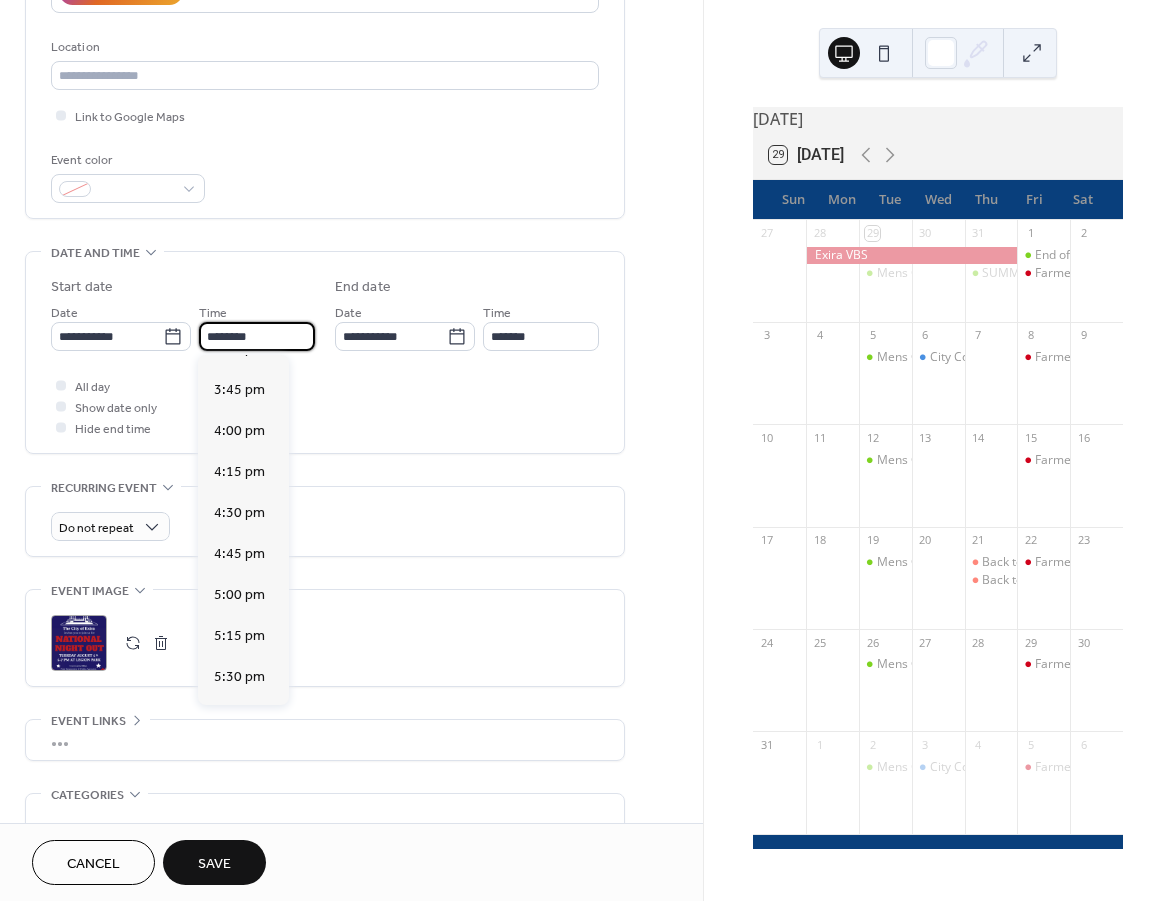 scroll, scrollTop: 2668, scrollLeft: 0, axis: vertical 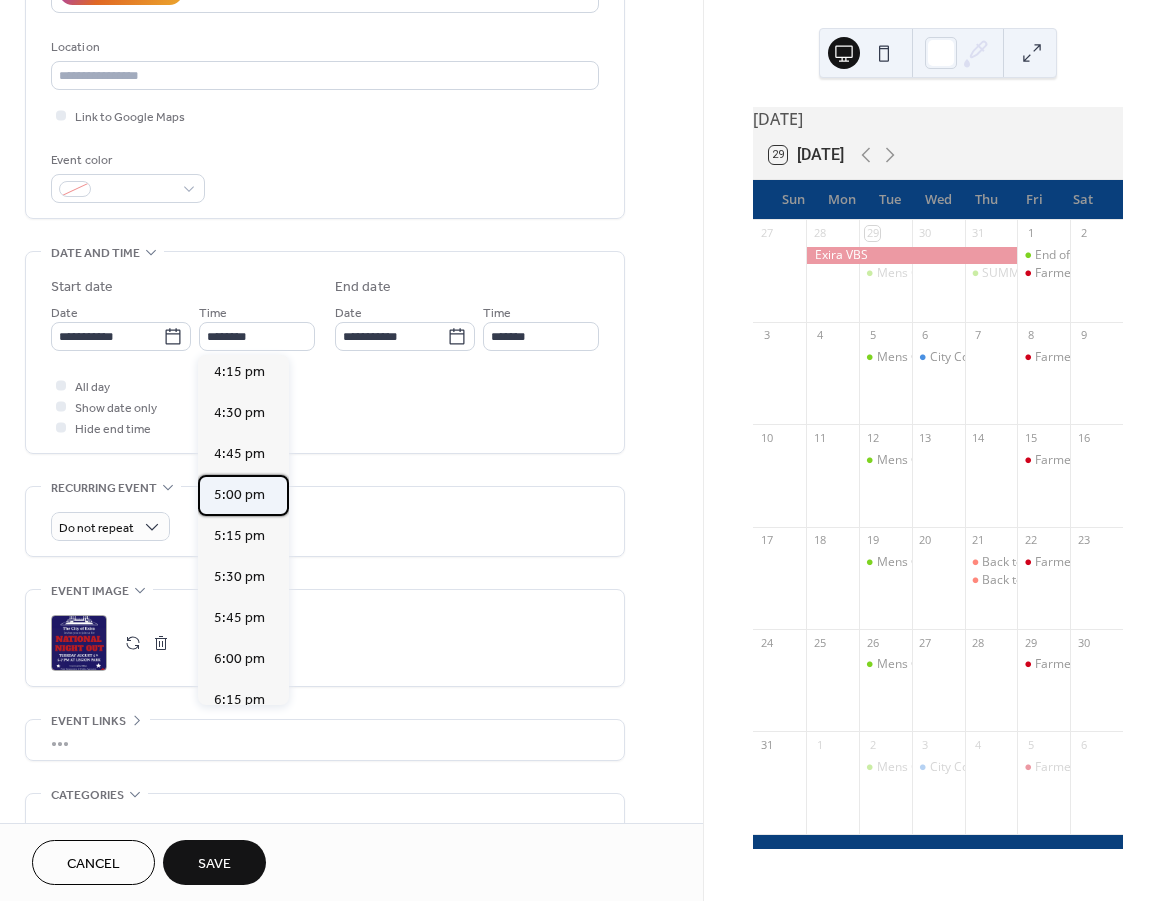 click on "5:00 pm" at bounding box center [243, 495] 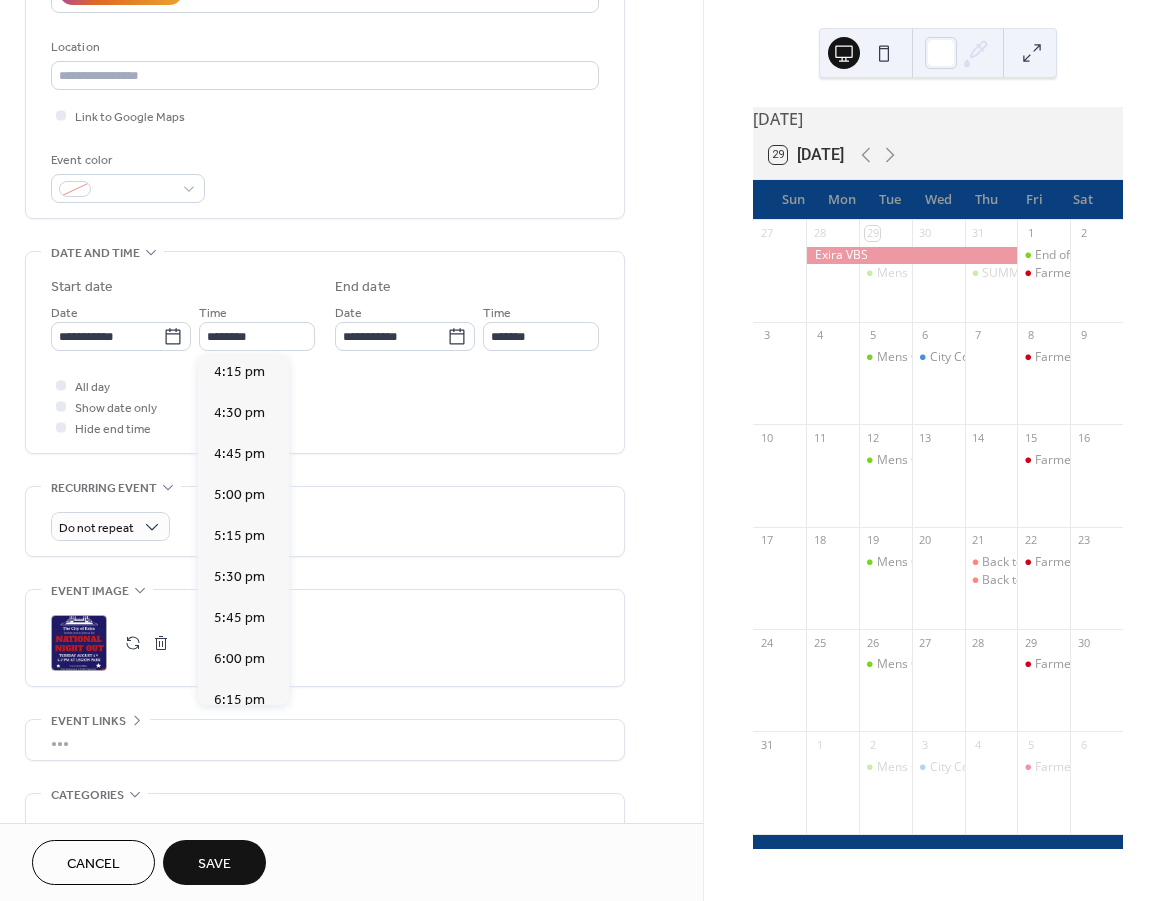 type on "*******" 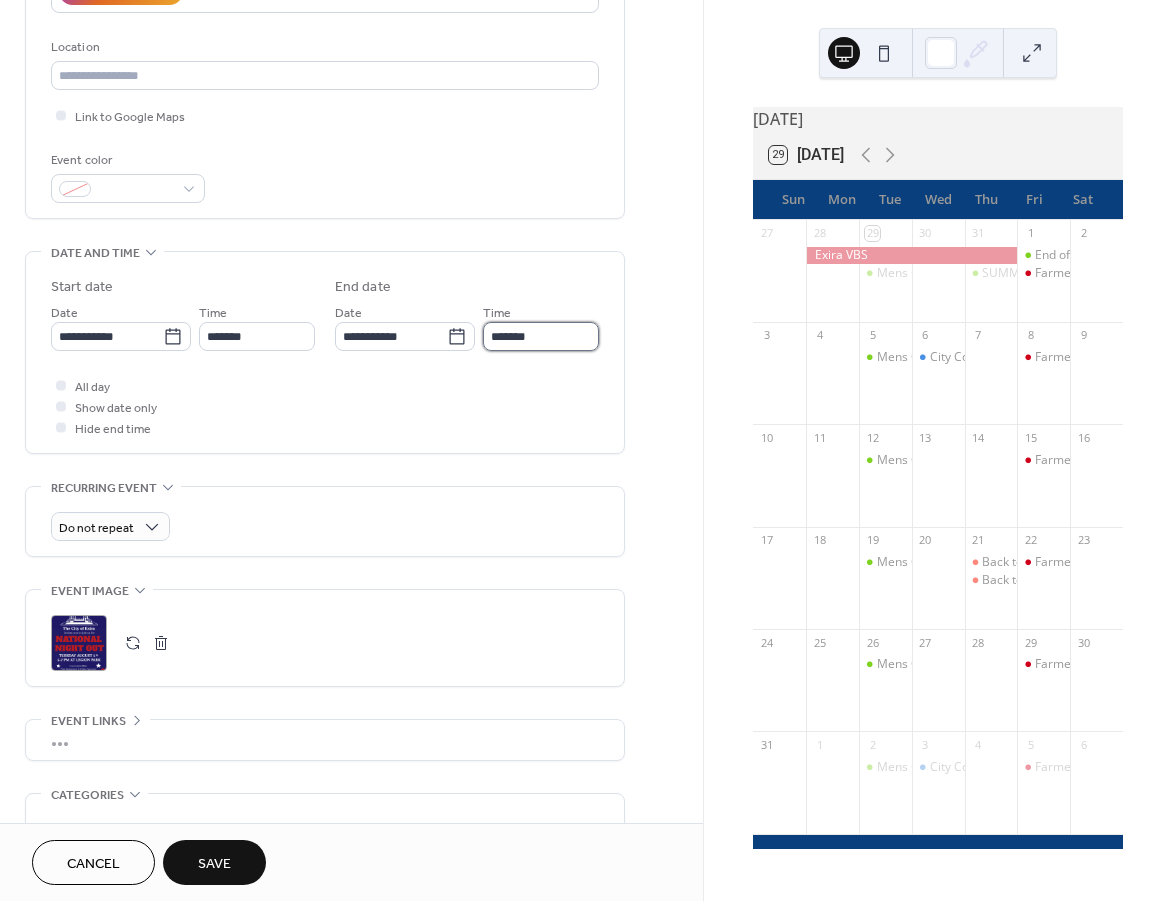 click on "*******" at bounding box center (541, 336) 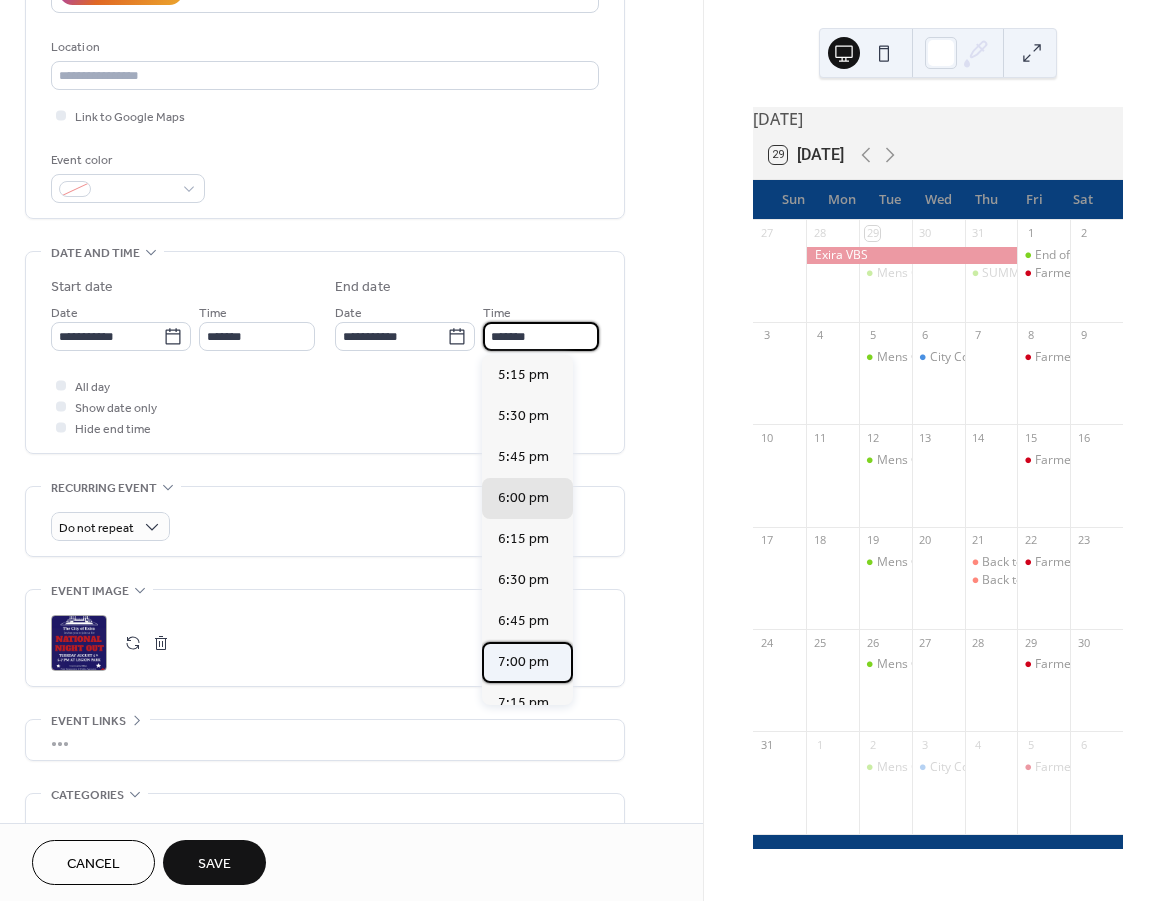 click on "7:00 pm" at bounding box center (523, 662) 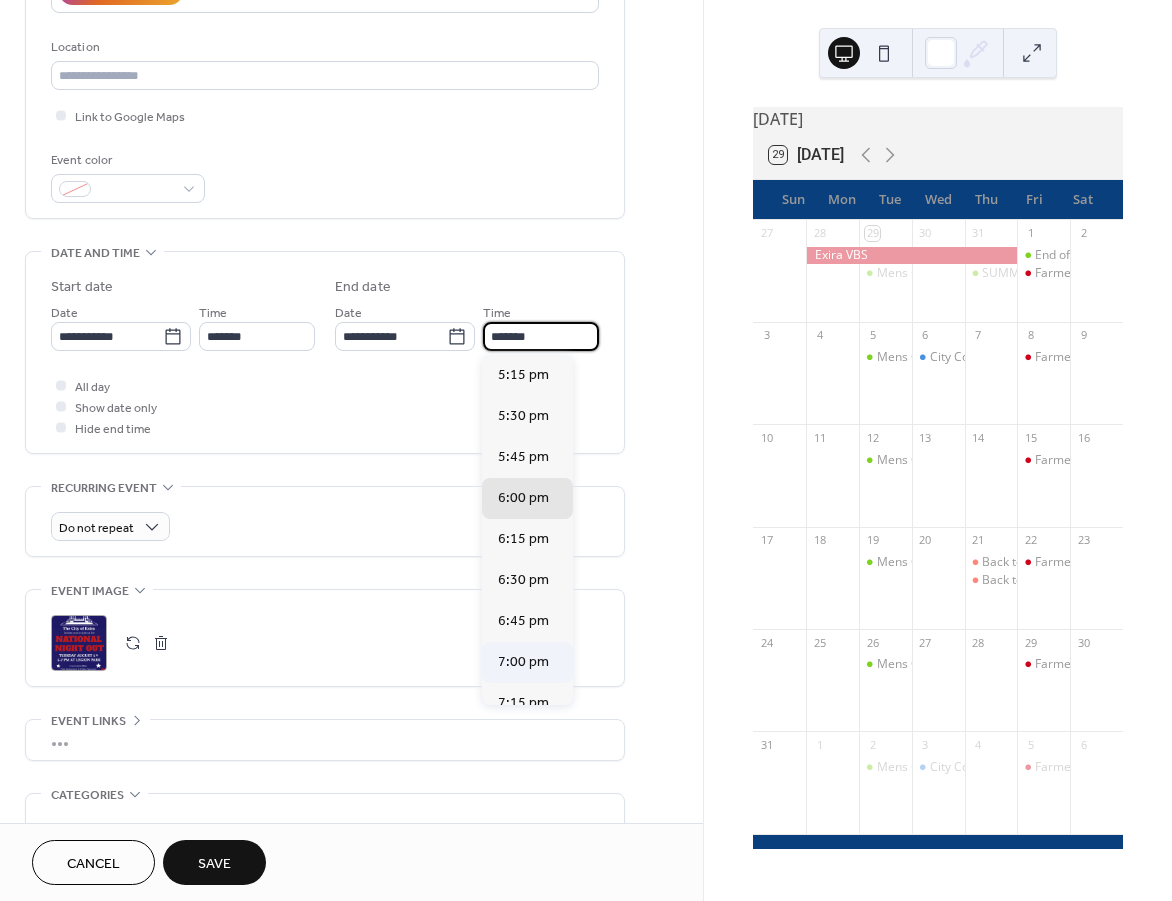 type on "*******" 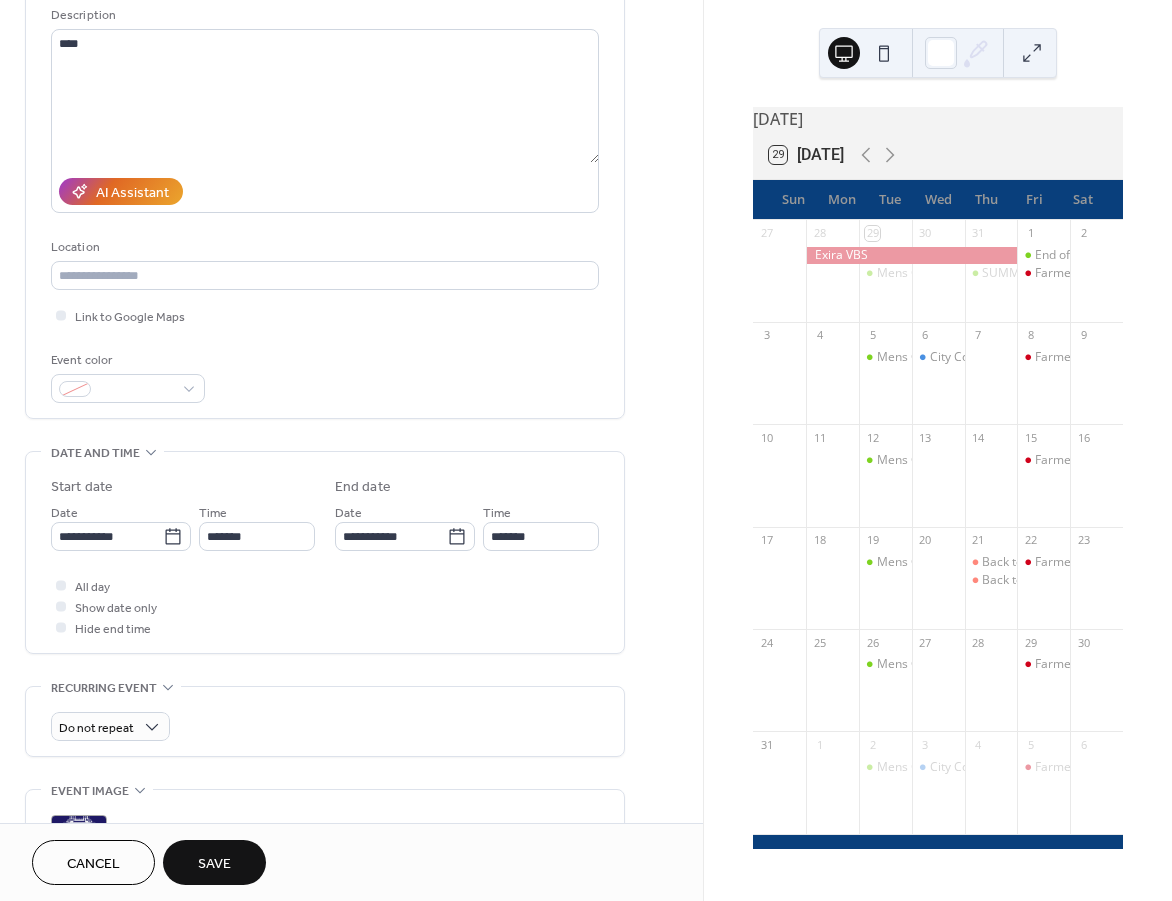 scroll, scrollTop: 0, scrollLeft: 0, axis: both 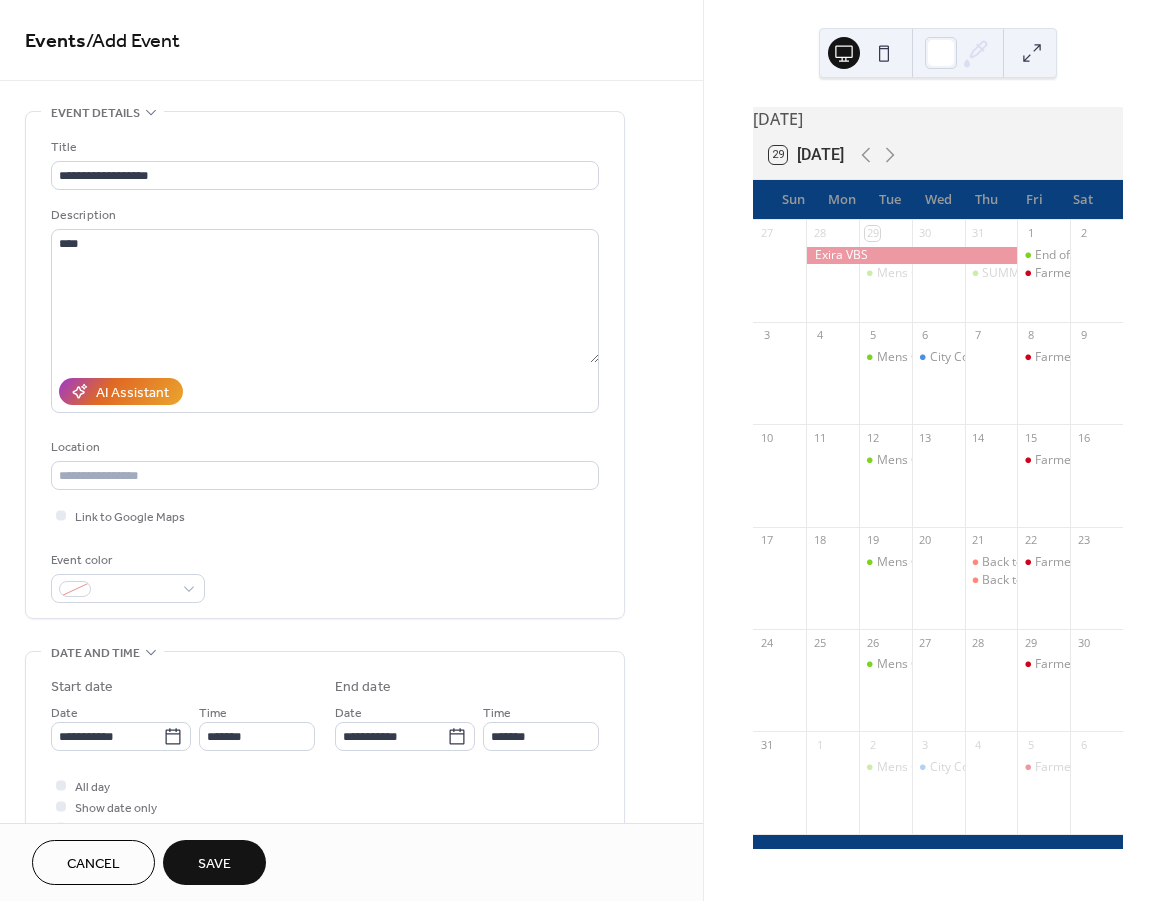 click on "Description" at bounding box center (323, 215) 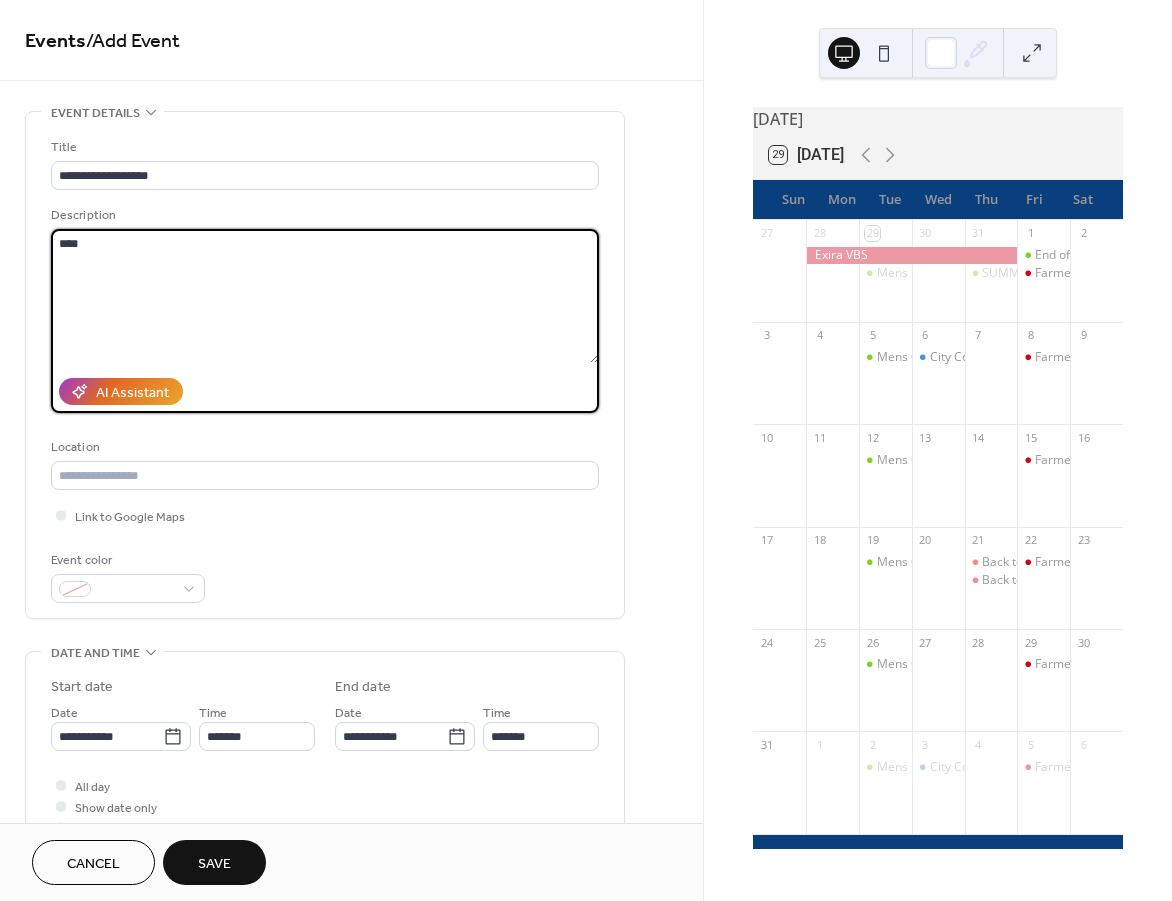 click on "****" at bounding box center (325, 296) 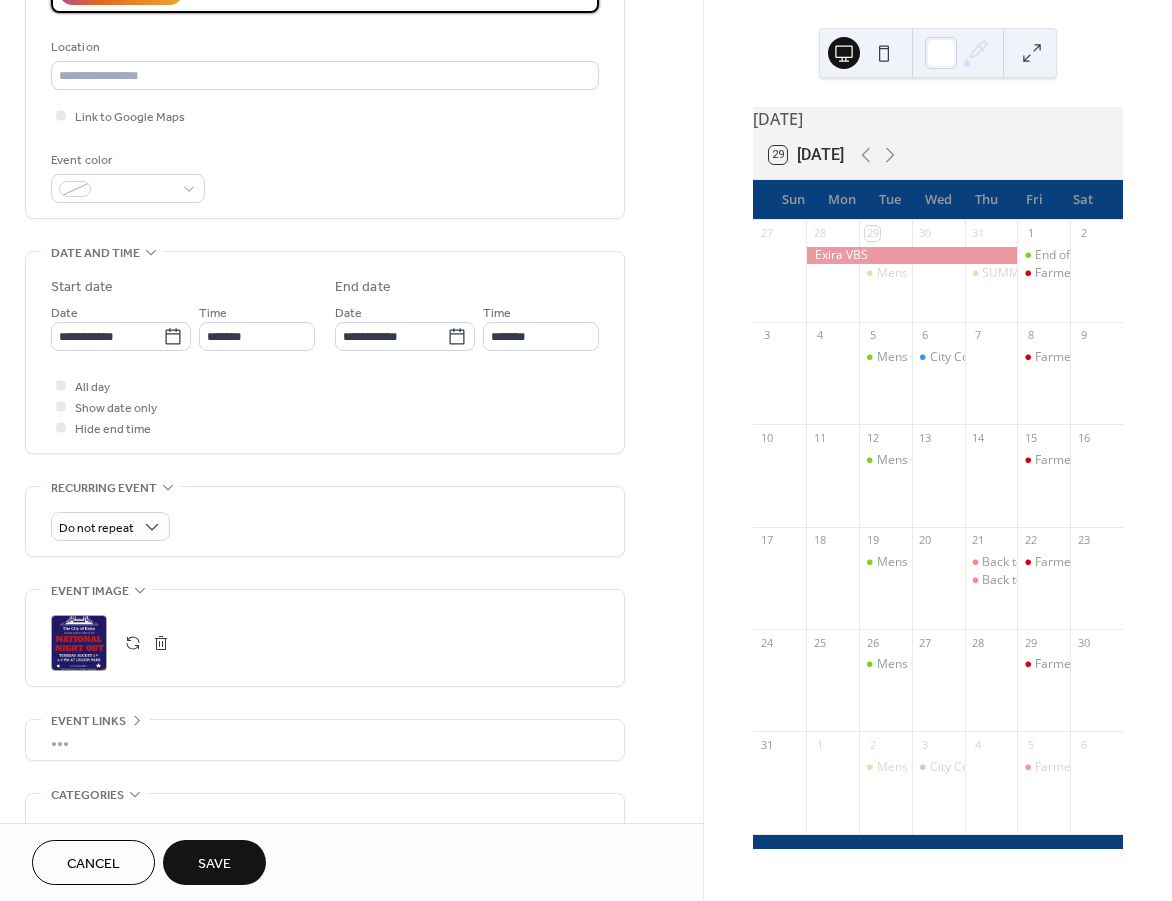 scroll, scrollTop: 590, scrollLeft: 0, axis: vertical 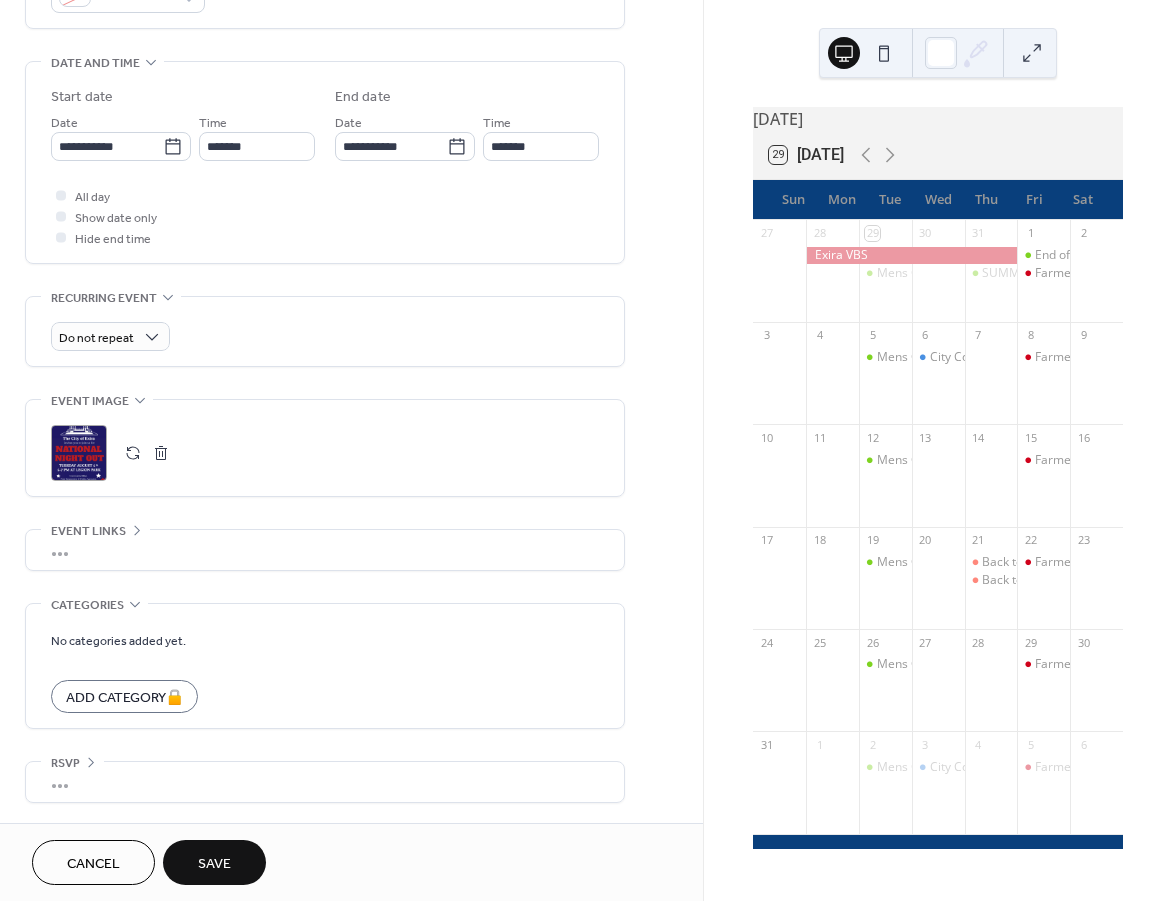 type on "**********" 